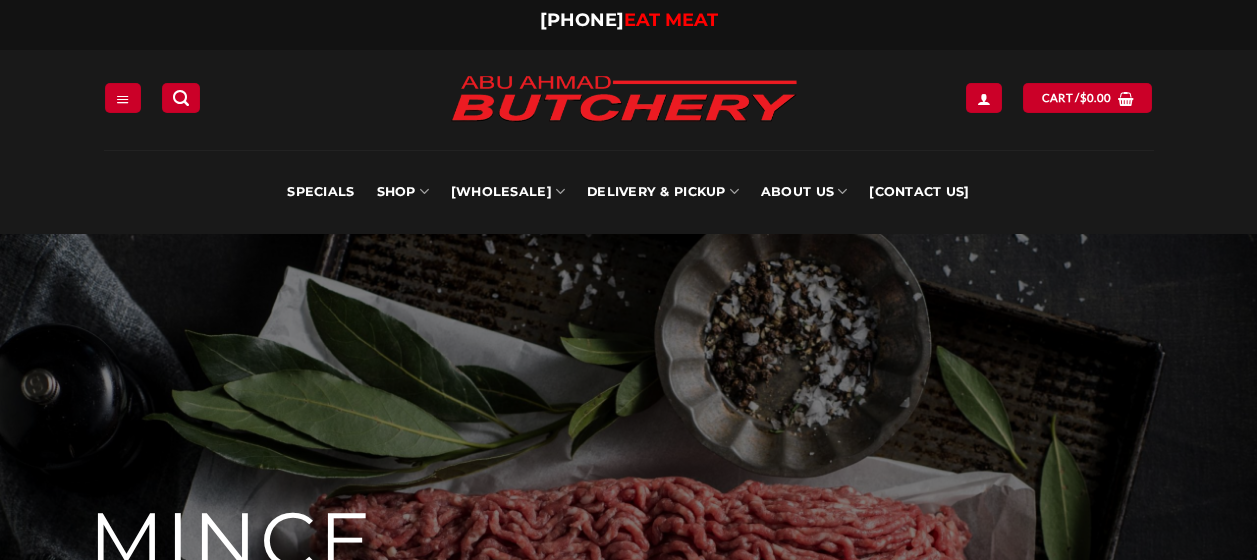 scroll, scrollTop: 0, scrollLeft: 0, axis: both 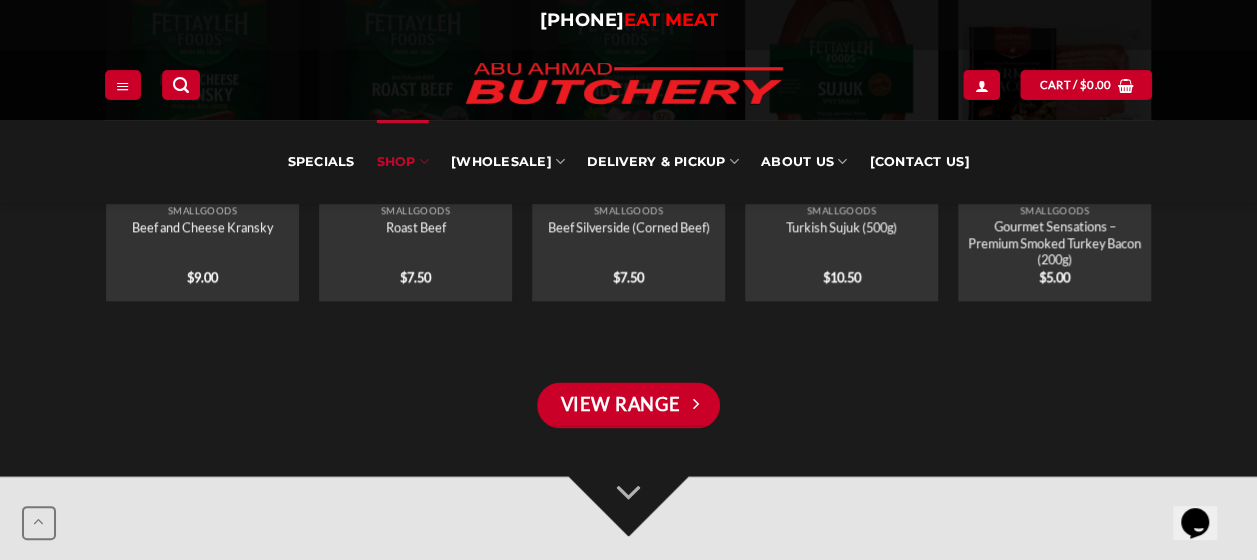 click on "SHOP" at bounding box center (403, 162) 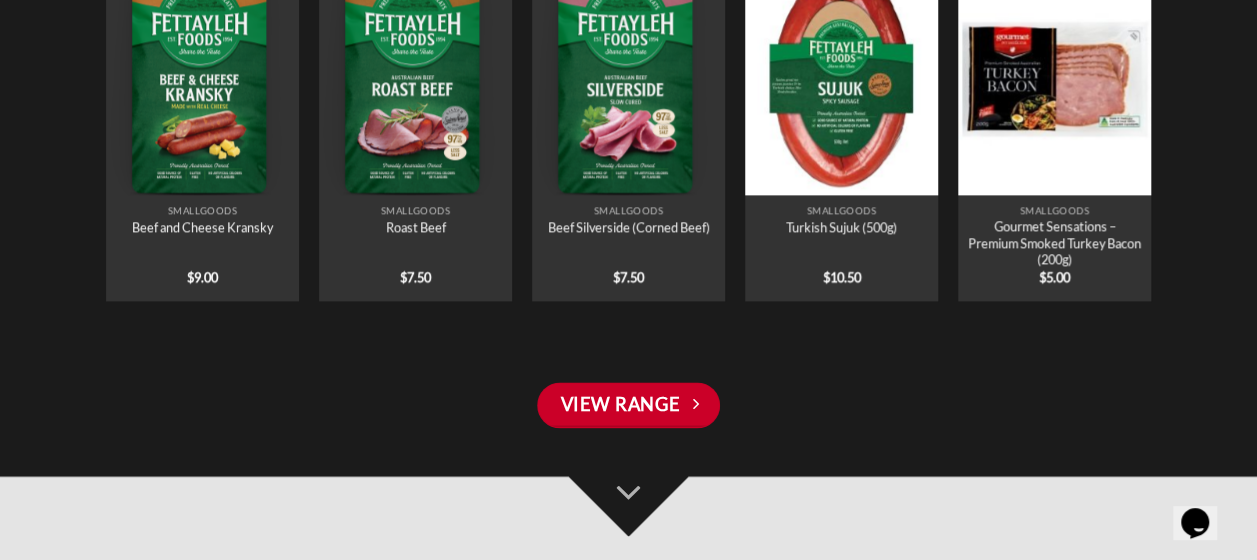 scroll, scrollTop: 0, scrollLeft: 0, axis: both 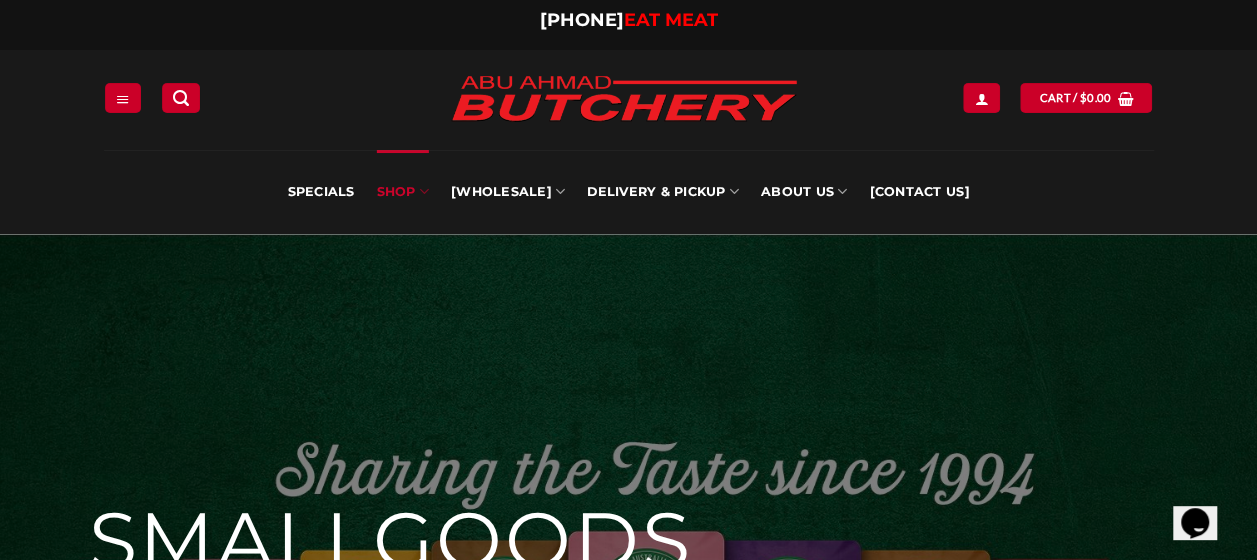 click on "SHOP" at bounding box center [403, 192] 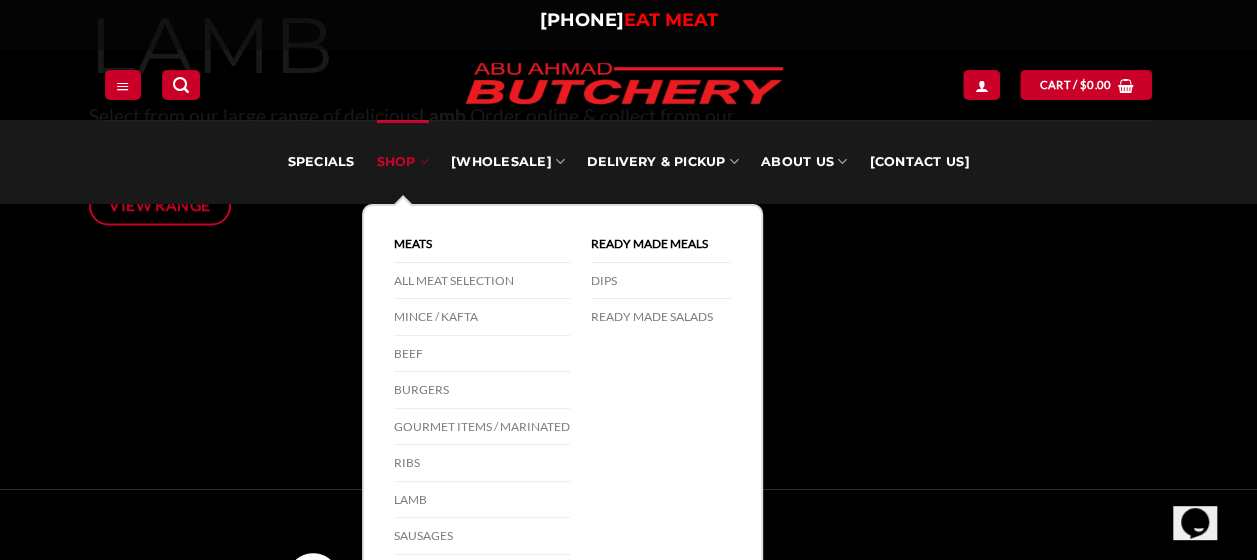 scroll, scrollTop: 500, scrollLeft: 0, axis: vertical 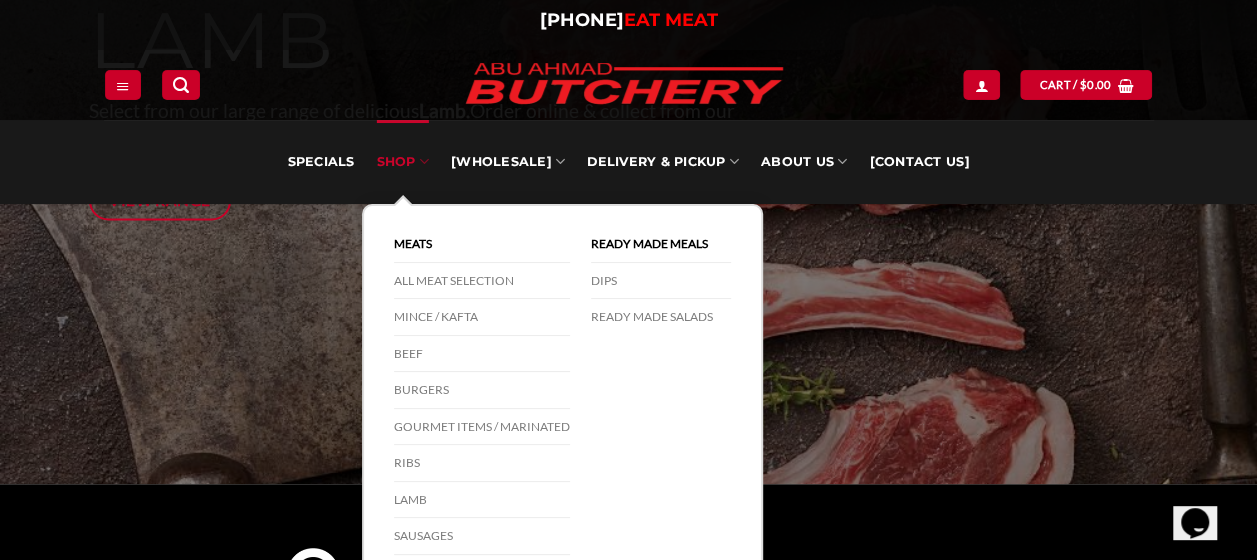 click on "SHOP" at bounding box center [403, 162] 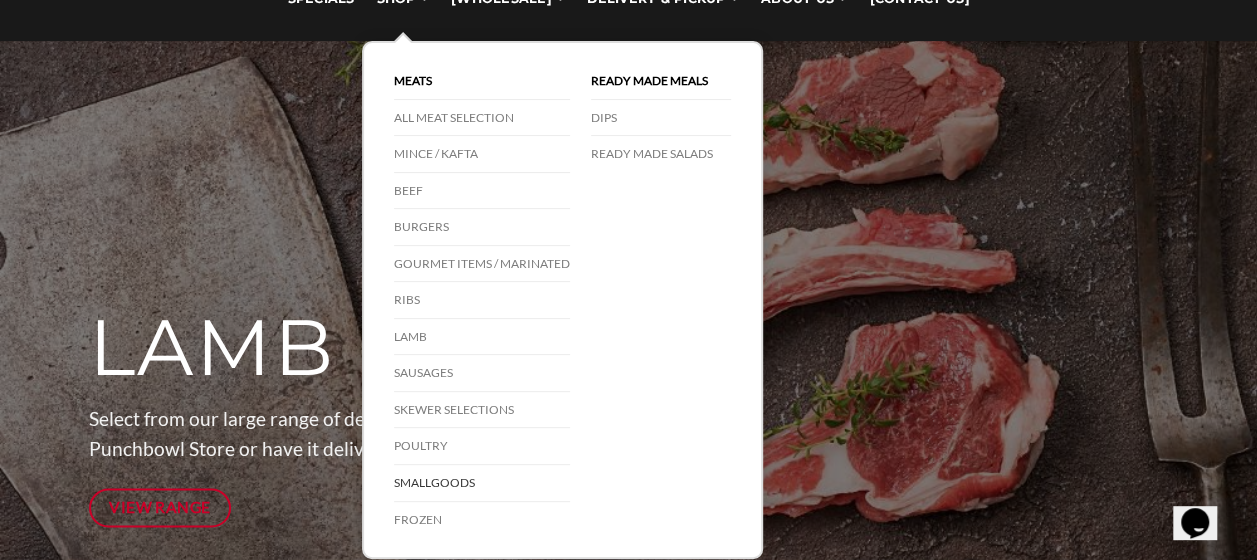 scroll, scrollTop: 200, scrollLeft: 0, axis: vertical 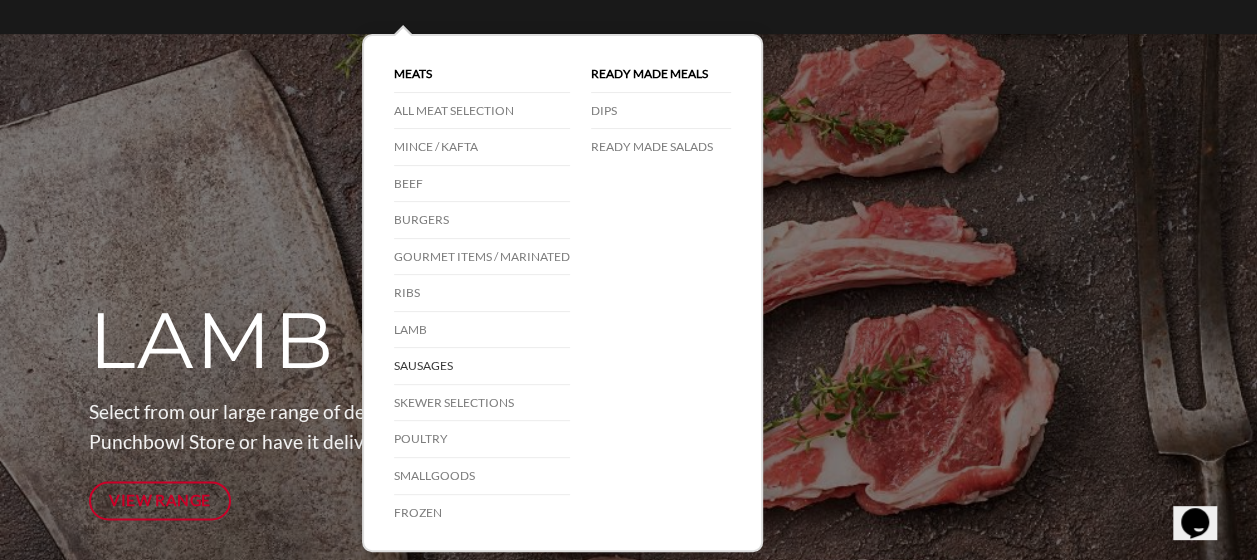 click on "Sausages" at bounding box center (482, 366) 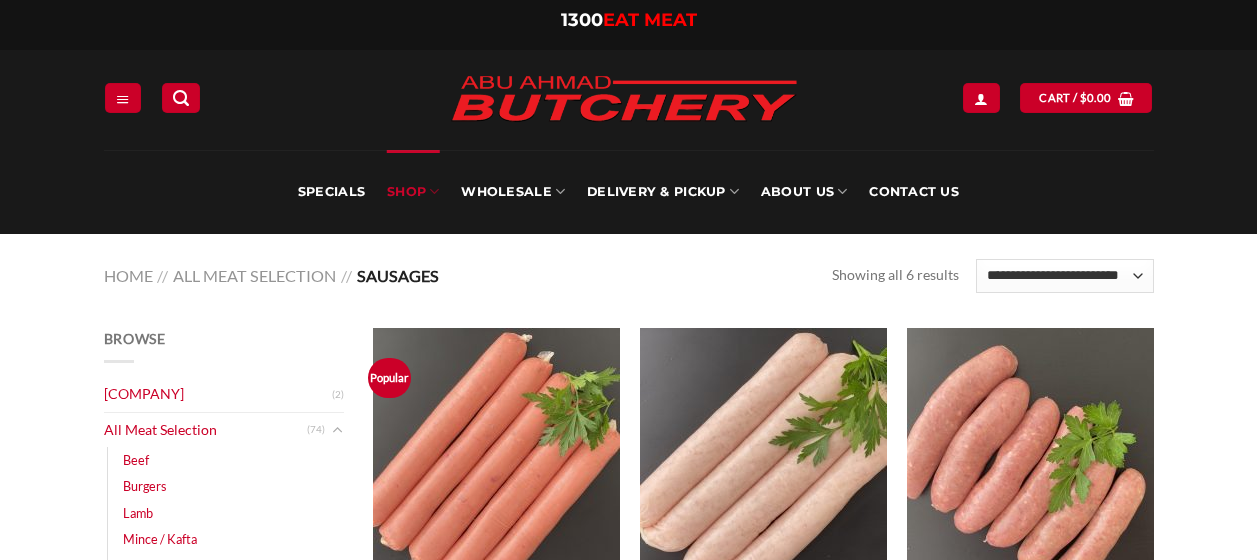 scroll, scrollTop: 0, scrollLeft: 0, axis: both 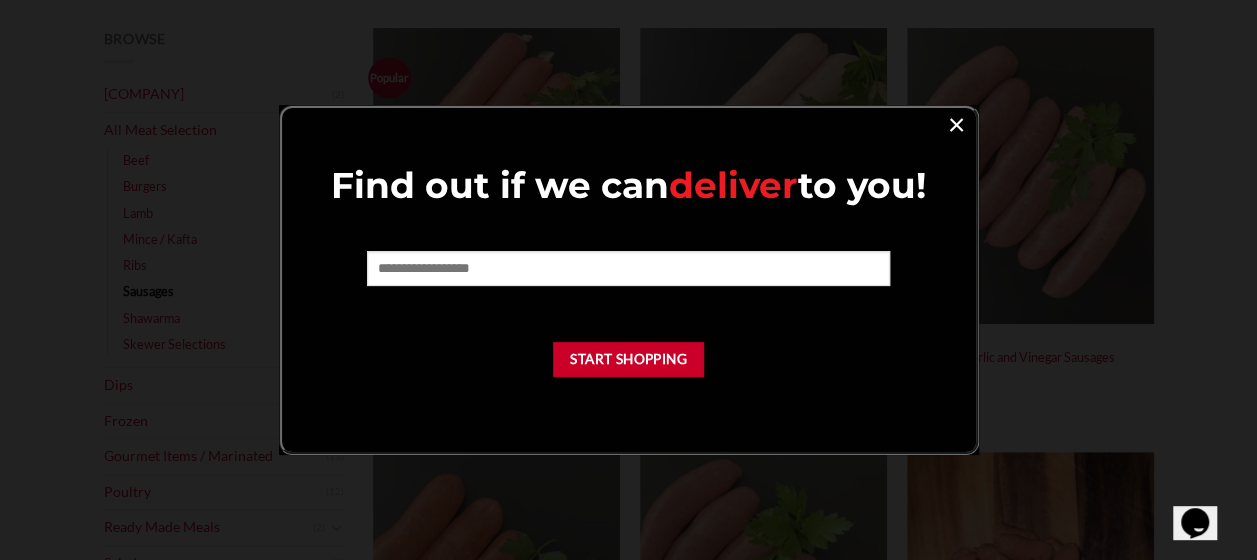 click on "×" at bounding box center (956, 123) 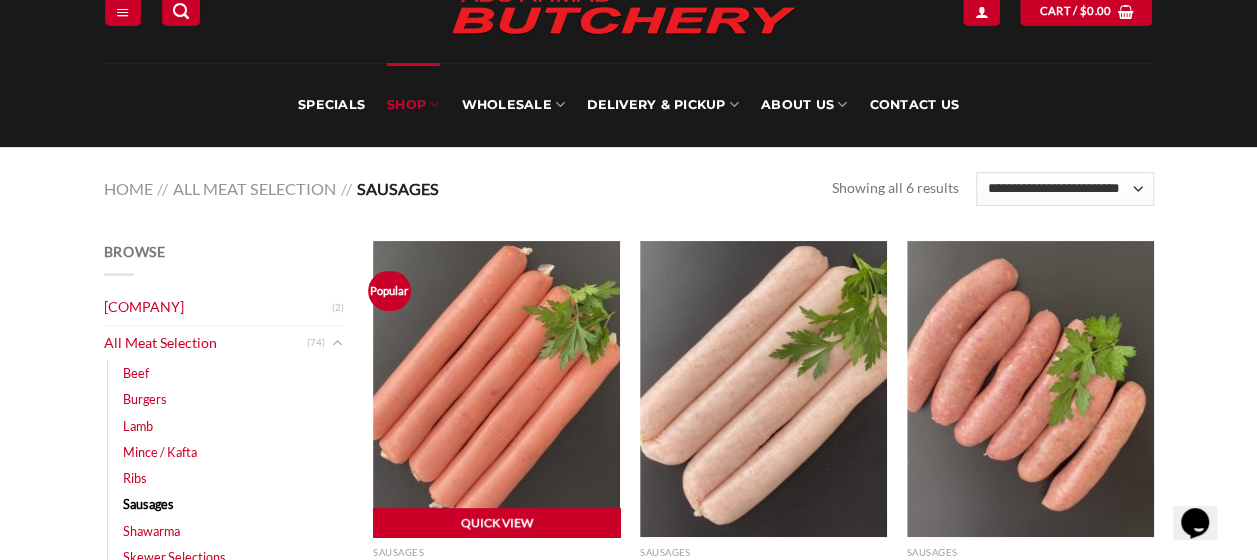 scroll, scrollTop: 200, scrollLeft: 0, axis: vertical 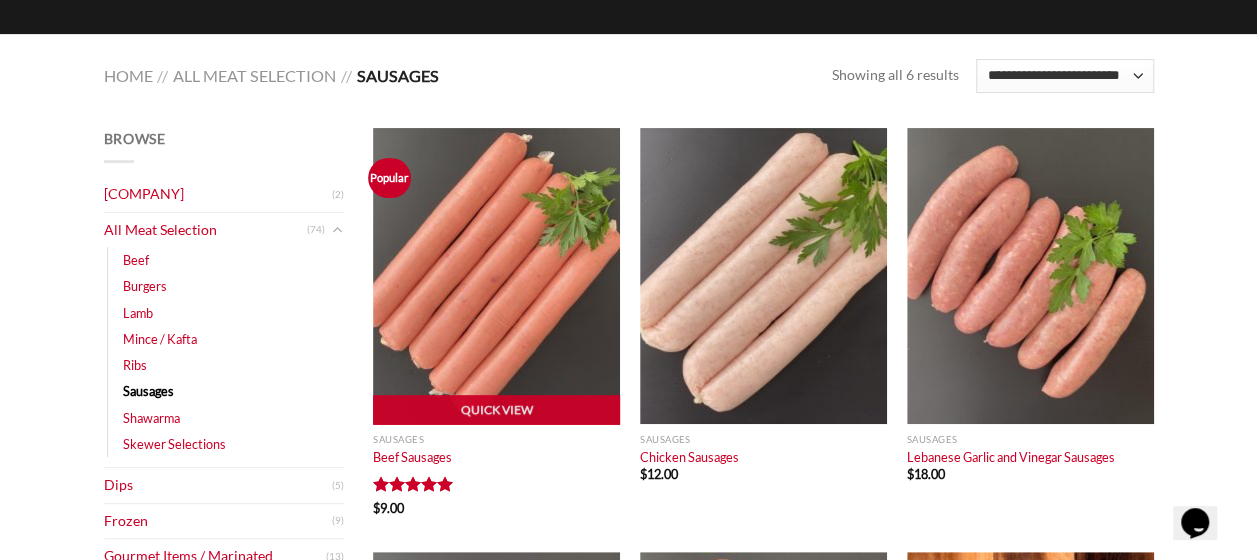 click at bounding box center [496, 276] 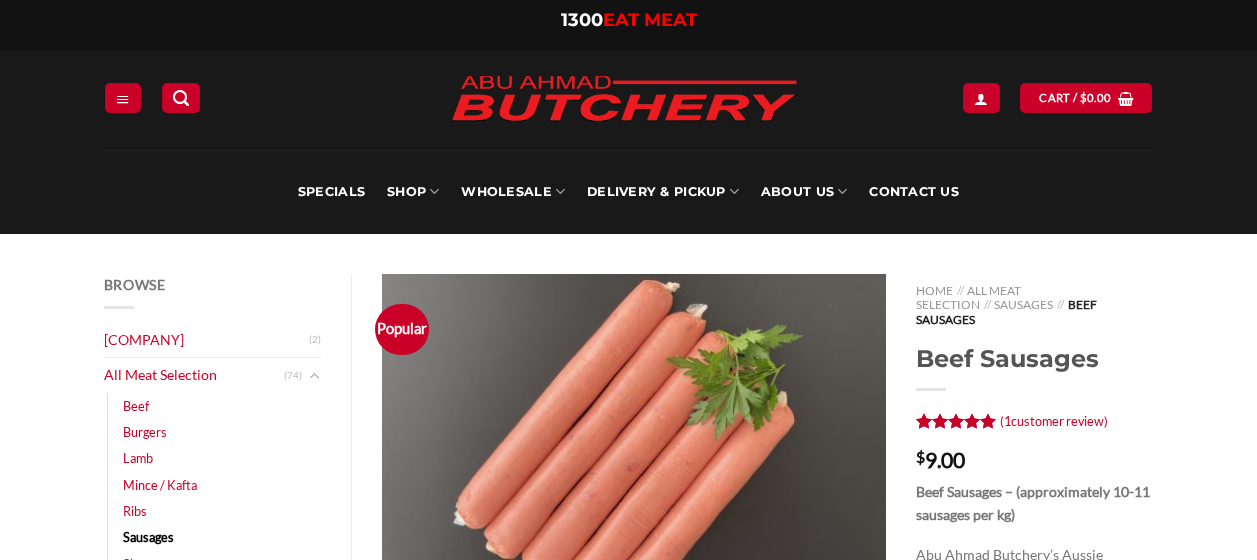 scroll, scrollTop: 0, scrollLeft: 0, axis: both 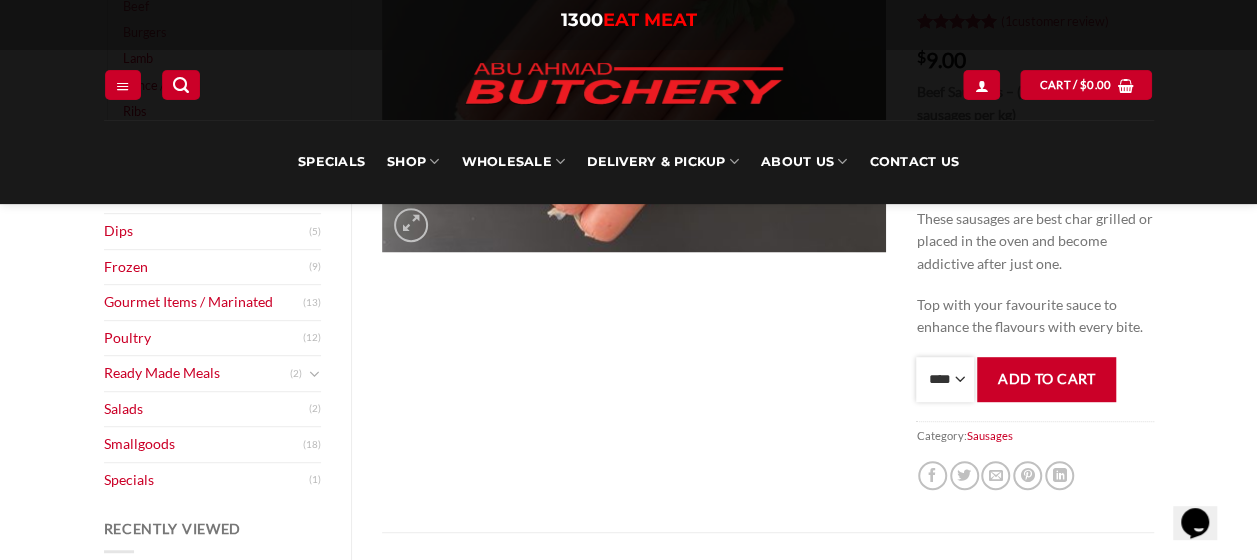 click on "**** * *** * *** * *** * *** * *** * *** * *** * *** * *** ** **** ** **** ** **** ** **** ** **** ** **** ** **** ** **** ** **** ** **** ** **** ** **** ** **** ** **** ** **** ** **** ** **** ** **** ** **** ** **** ** **** ** **** ** **** ** **** ** **** ** **** ** **** ** **** ** **** ** **** ** **** ** **** ** **** ** **** ** **** ** **** ** **** ** **** ** **** ** **** ** **** ** **** ** **** ** **** ** **** ** **** ** **** ** **** ** **** ** **** ** **** ** **** ** **** ** **** ** **** ** **** ** **** ** **** ** **** ** **** ** **** ** **** ** **** ** **** ** **** ** **** ** **** ** **** ** **** ** **** ** **** ** **** ** **** ** **** ** **** ** **** ** **** ** **** ** **** ** **** ** **** ** **** ** **** ** **** ** **** ** **** ** **** ** **** ** **** ** **** *** ***** *** ***** *** ***** *** ***** *** ***** *** ***** *** ***** *** ***** *** ***** *** ***** *** ***** *** ***** *** ***** *** ***** *** ***** *** ***** *** ***** *** ***** *** ***** *** ***** *** ***** *** ***** *** ***** *** ***** ***" at bounding box center [945, 379] 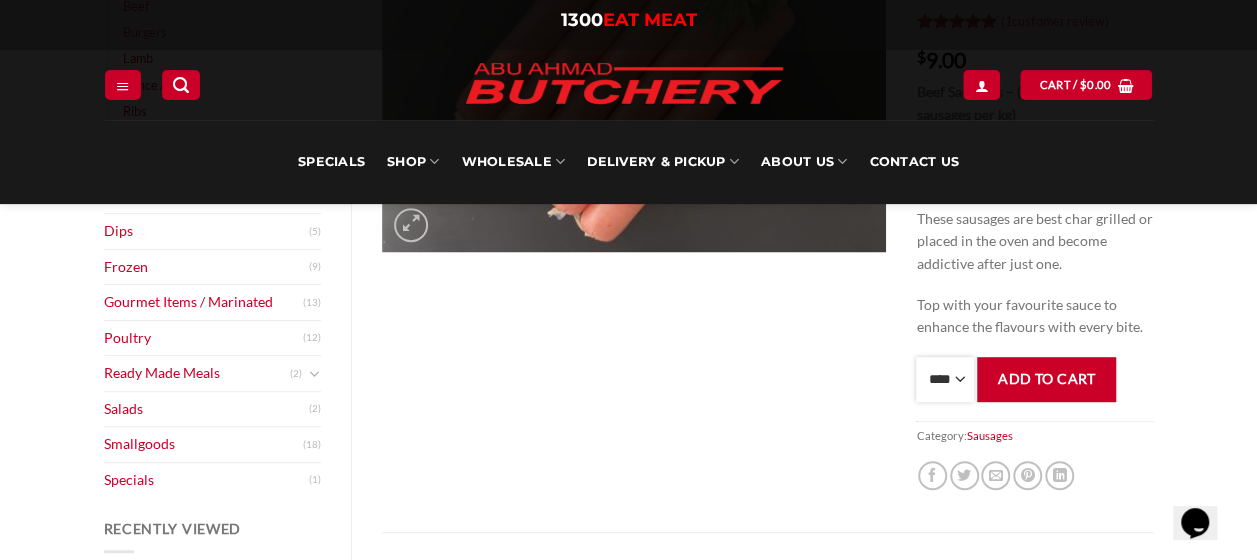 select on "**" 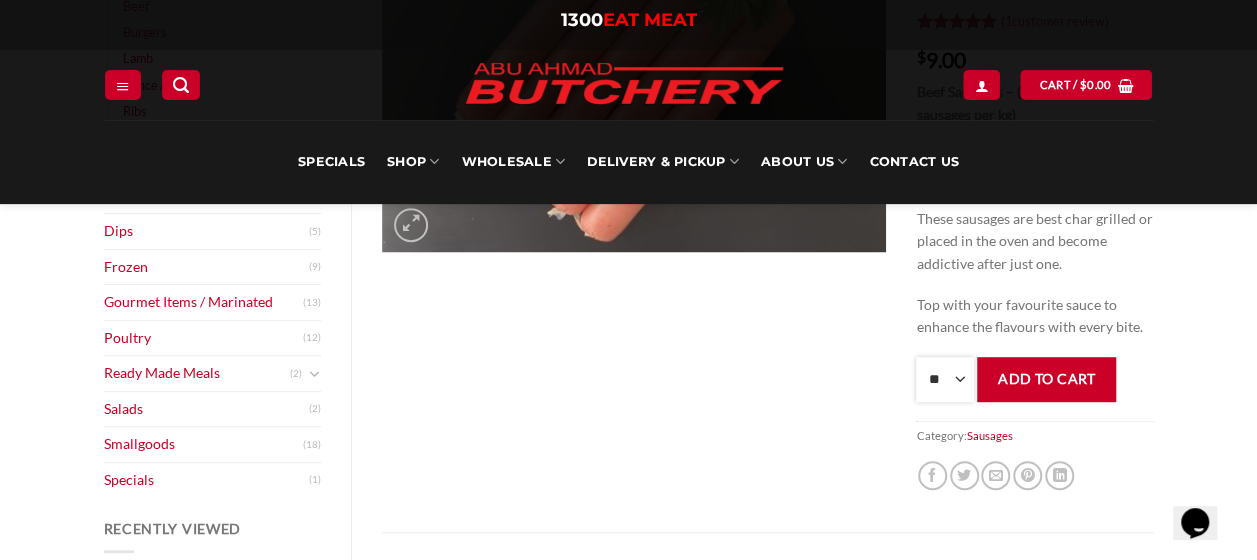 click on "**** * *** * *** * *** * *** * *** * *** * *** * *** * *** ** **** ** **** ** **** ** **** ** **** ** **** ** **** ** **** ** **** ** **** ** **** ** **** ** **** ** **** ** **** ** **** ** **** ** **** ** **** ** **** ** **** ** **** ** **** ** **** ** **** ** **** ** **** ** **** ** **** ** **** ** **** ** **** ** **** ** **** ** **** ** **** ** **** ** **** ** **** ** **** ** **** ** **** ** **** ** **** ** **** ** **** ** **** ** **** ** **** ** **** ** **** ** **** ** **** ** **** ** **** ** **** ** **** ** **** ** **** ** **** ** **** ** **** ** **** ** **** ** **** ** **** ** **** ** **** ** **** ** **** ** **** ** **** ** **** ** **** ** **** ** **** ** **** ** **** ** **** ** **** ** **** ** **** ** **** ** **** ** **** ** **** ** **** ** **** ** **** ** **** *** ***** *** ***** *** ***** *** ***** *** ***** *** ***** *** ***** *** ***** *** ***** *** ***** *** ***** *** ***** *** ***** *** ***** *** ***** *** ***** *** ***** *** ***** *** ***** *** ***** *** ***** *** ***** *** ***** *** ***** ***" at bounding box center [945, 379] 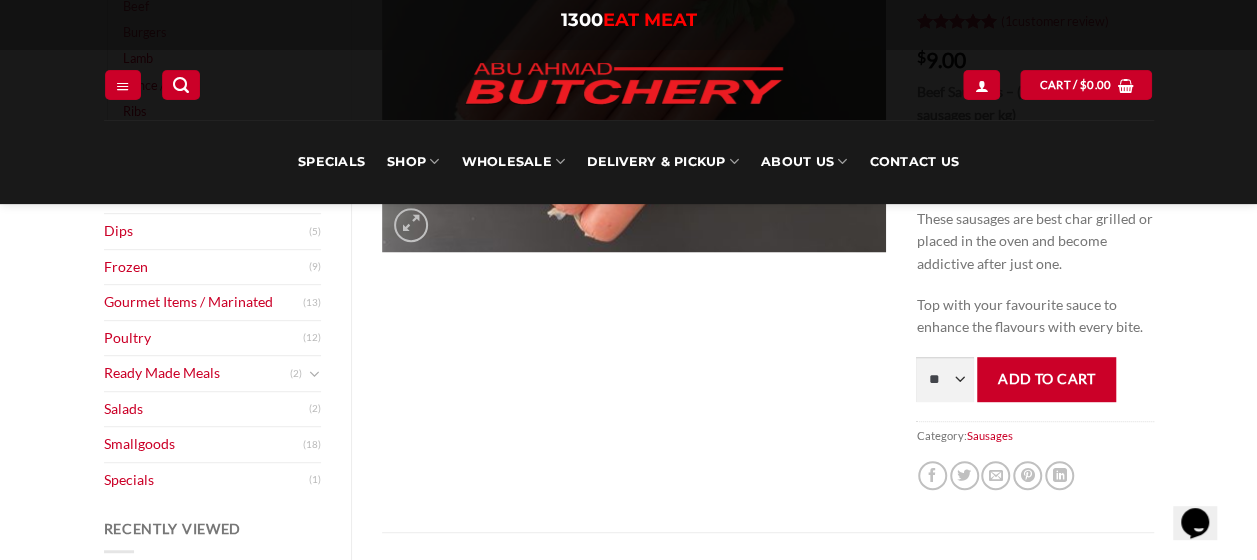 click on "Popular" at bounding box center (634, 203) 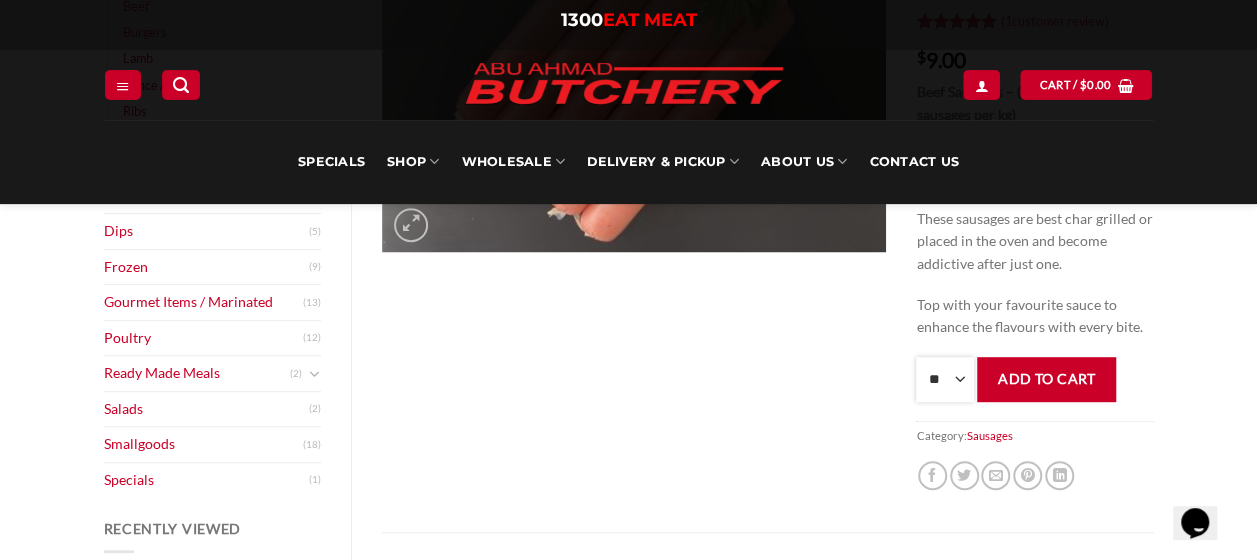 click on "**** * *** * *** * *** * *** * *** * *** * *** * *** * *** ** **** ** **** ** **** ** **** ** **** ** **** ** **** ** **** ** **** ** **** ** **** ** **** ** **** ** **** ** **** ** **** ** **** ** **** ** **** ** **** ** **** ** **** ** **** ** **** ** **** ** **** ** **** ** **** ** **** ** **** ** **** ** **** ** **** ** **** ** **** ** **** ** **** ** **** ** **** ** **** ** **** ** **** ** **** ** **** ** **** ** **** ** **** ** **** ** **** ** **** ** **** ** **** ** **** ** **** ** **** ** **** ** **** ** **** ** **** ** **** ** **** ** **** ** **** ** **** ** **** ** **** ** **** ** **** ** **** ** **** ** **** ** **** ** **** ** **** ** **** ** **** ** **** ** **** ** **** ** **** ** **** ** **** ** **** ** **** ** **** ** **** ** **** ** **** ** **** ** **** *** ***** *** ***** *** ***** *** ***** *** ***** *** ***** *** ***** *** ***** *** ***** *** ***** *** ***** *** ***** *** ***** *** ***** *** ***** *** ***** *** ***** *** ***** *** ***** *** ***** *** ***** *** ***** *** ***** *** ***** ***" at bounding box center [945, 379] 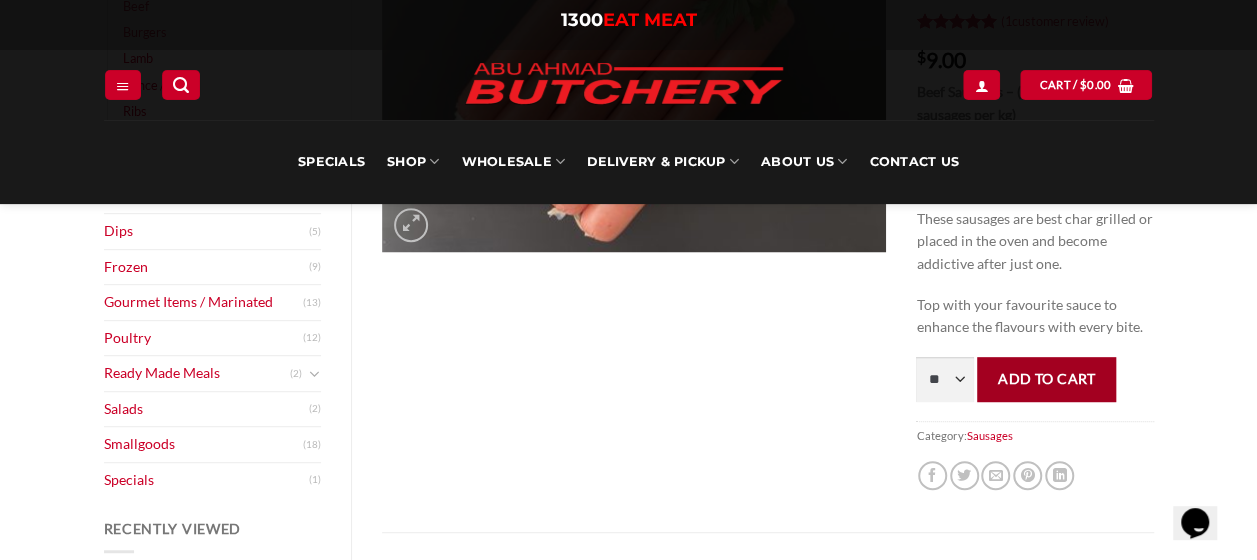 click on "Add to cart" at bounding box center (1046, 379) 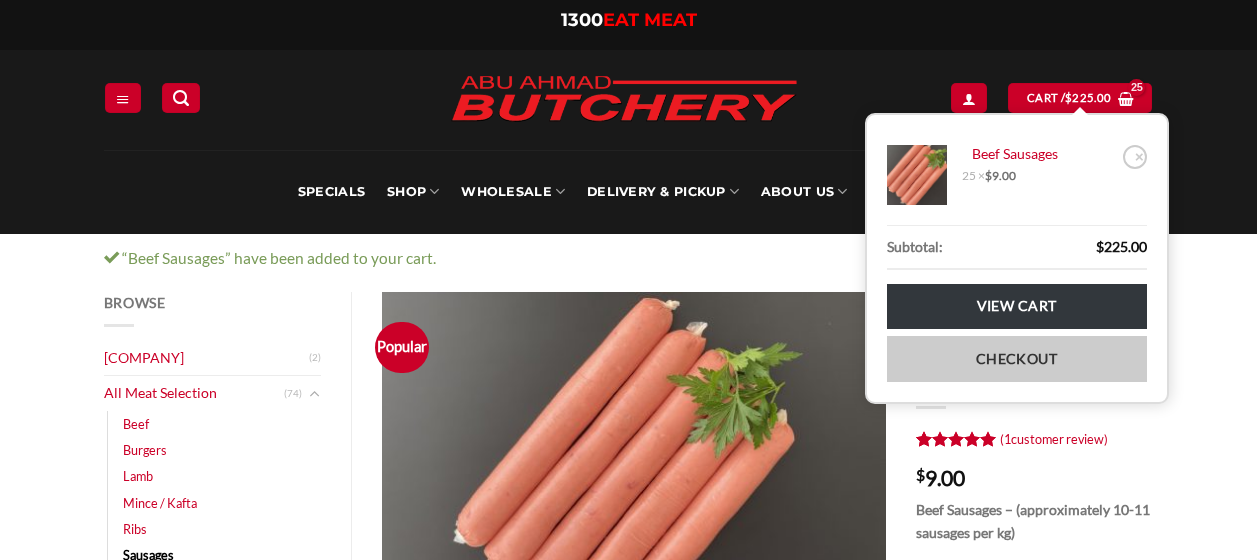 scroll, scrollTop: 0, scrollLeft: 0, axis: both 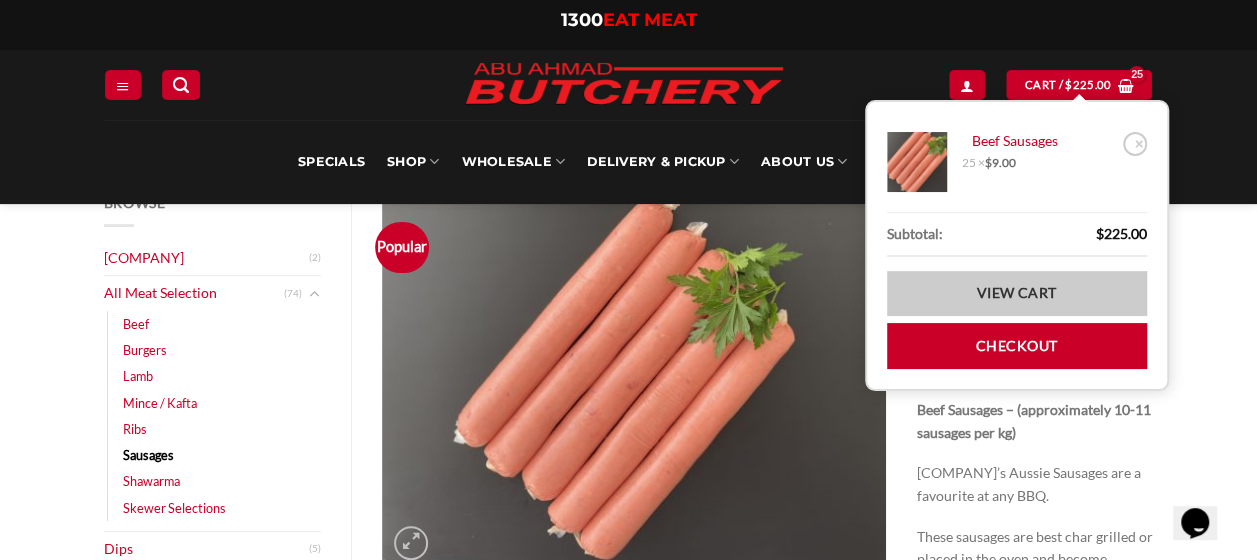 click on "View cart" at bounding box center [1017, 293] 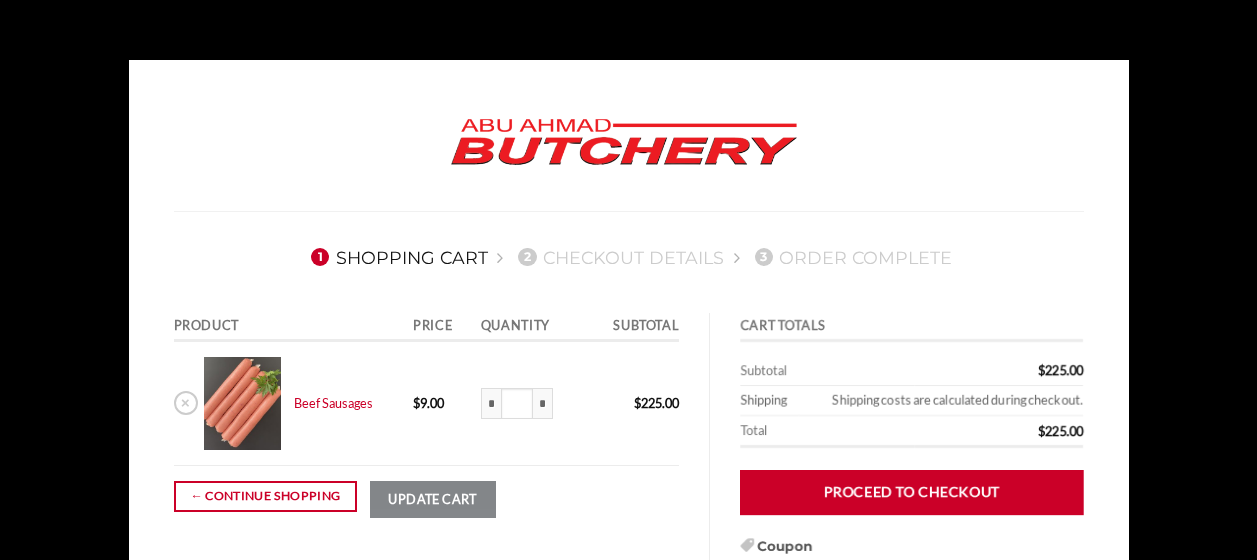 scroll, scrollTop: 0, scrollLeft: 0, axis: both 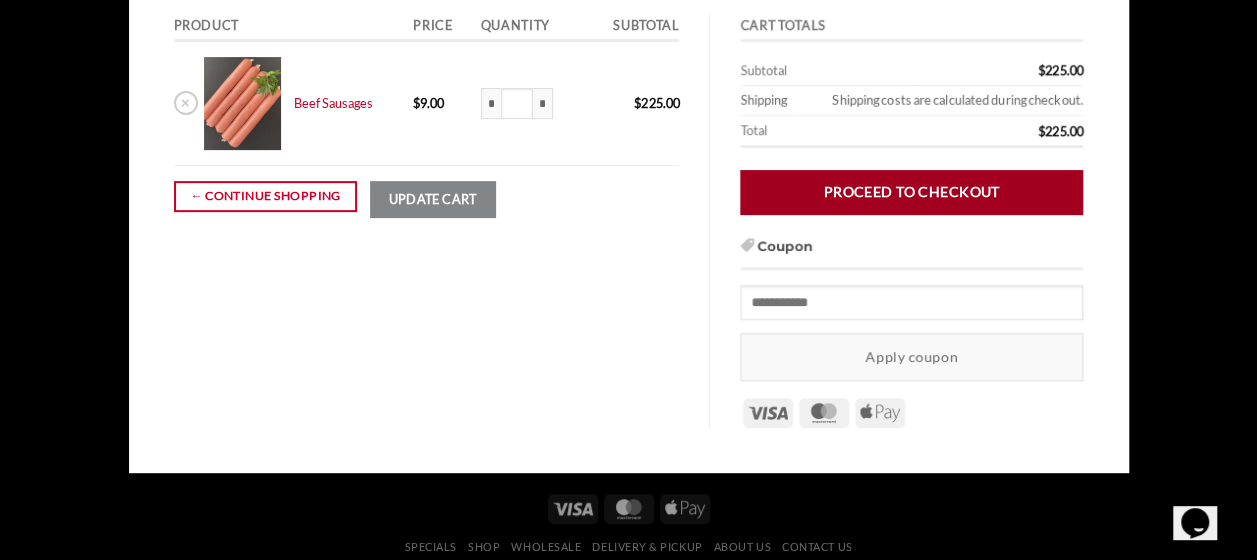 click on "Proceed to checkout" at bounding box center (911, 192) 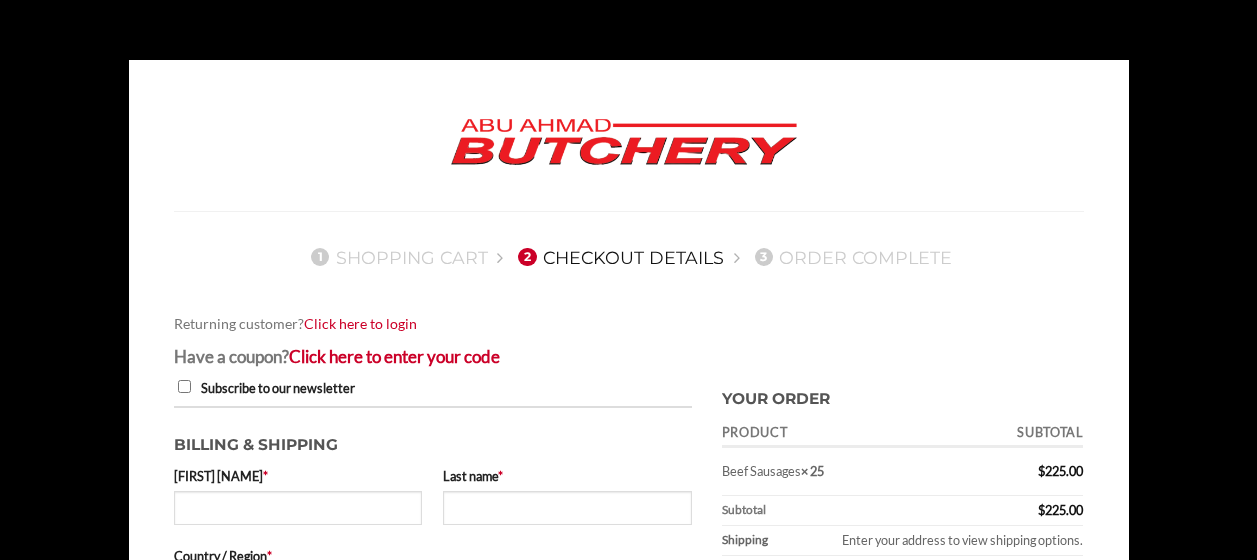 scroll, scrollTop: 0, scrollLeft: 0, axis: both 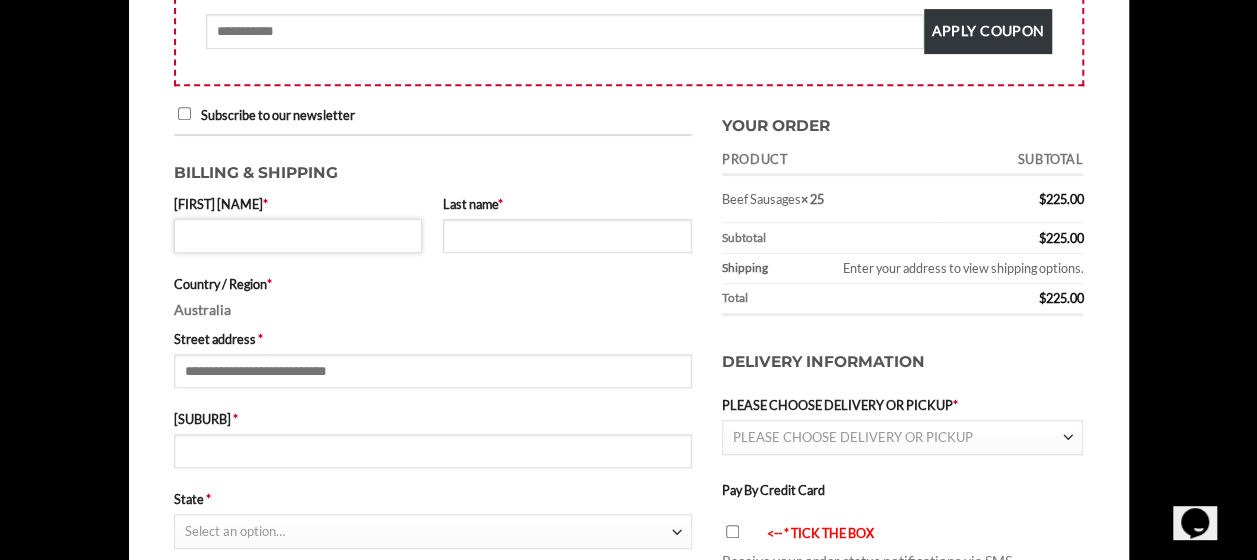 click on "[FIRST] [NAME] *" at bounding box center (298, 236) 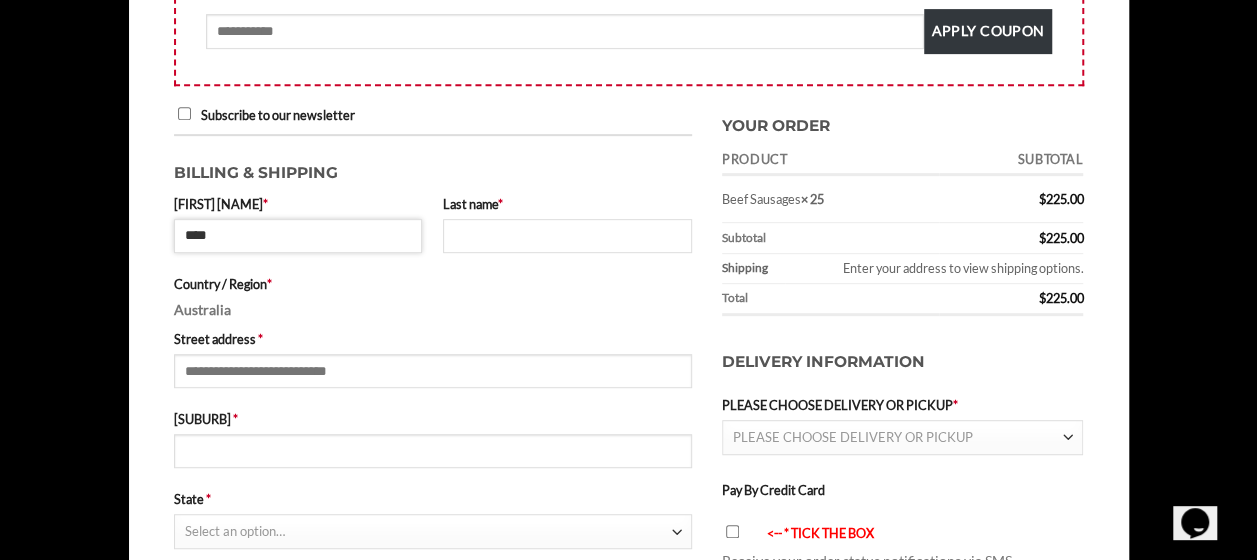 type on "****" 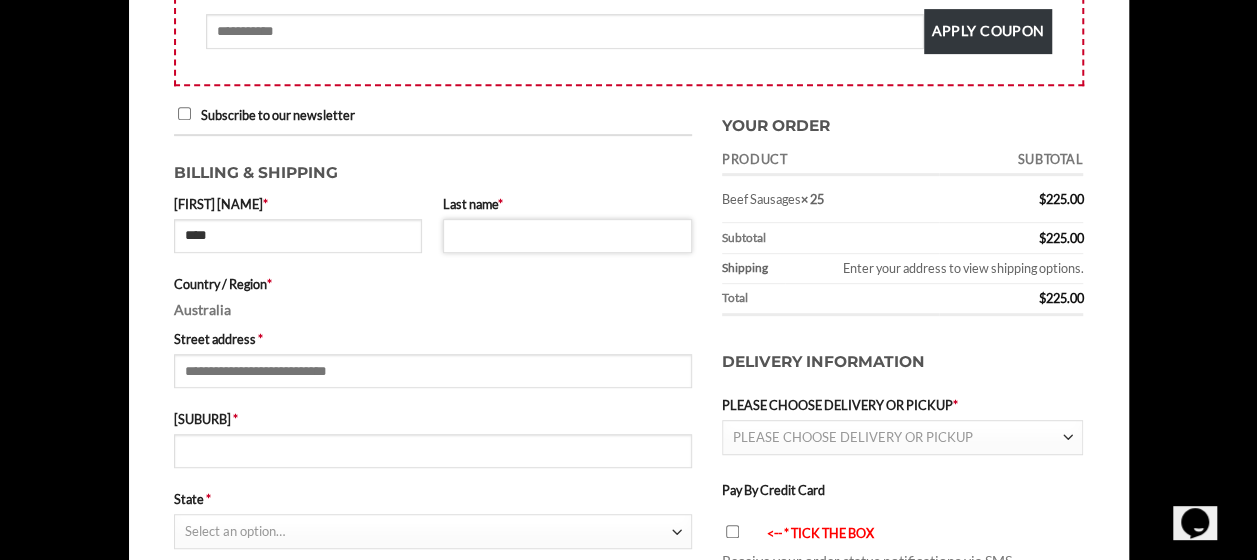 click on "Last name  *" at bounding box center [567, 236] 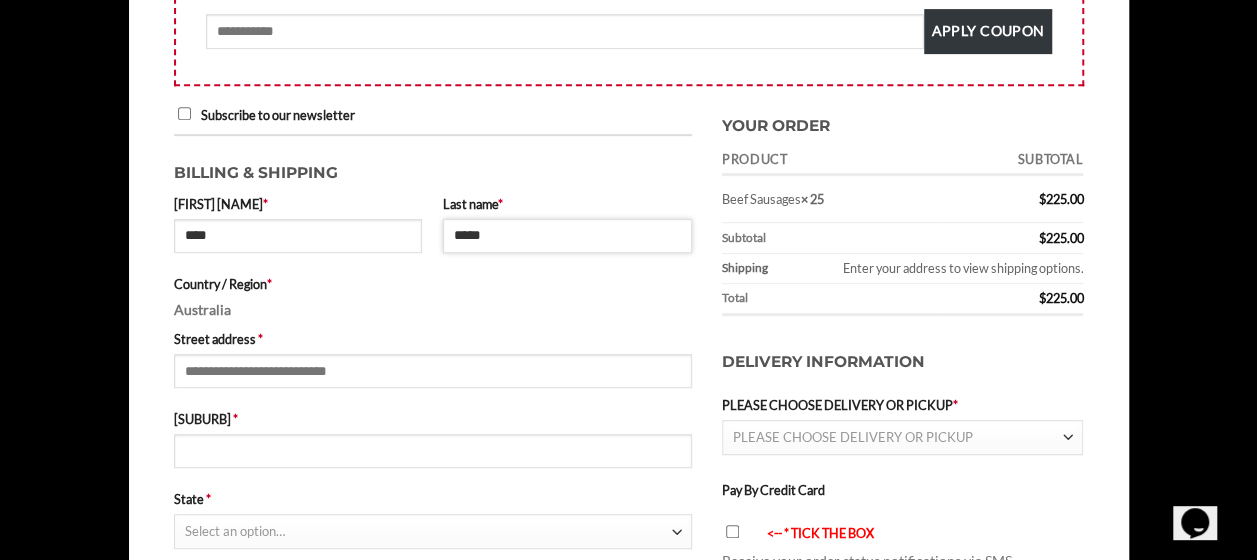 type on "*****" 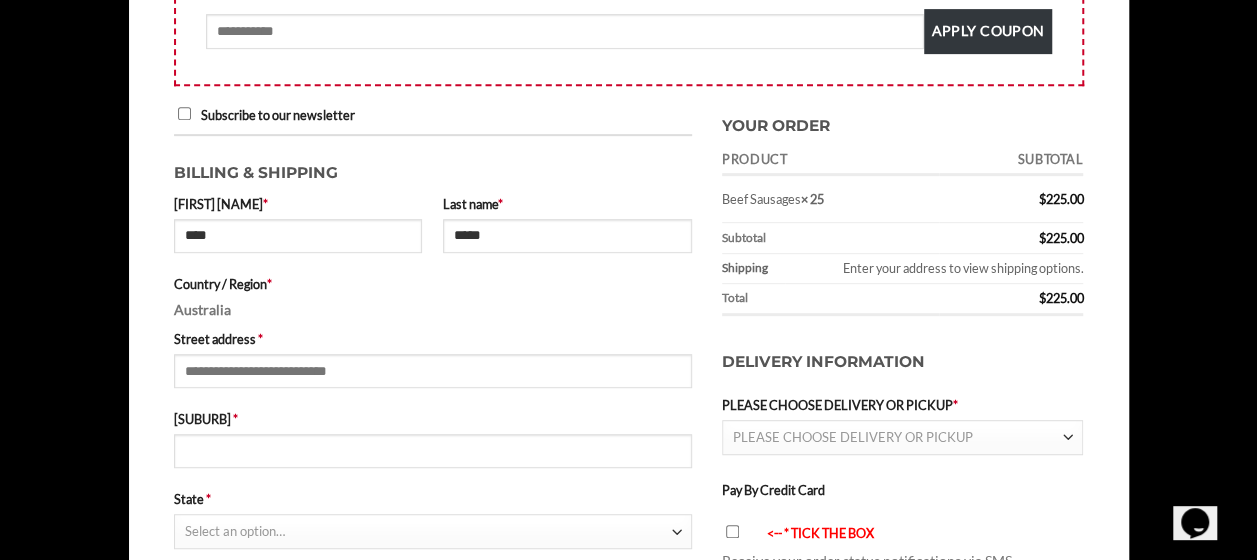 click on "**********" at bounding box center [433, 650] 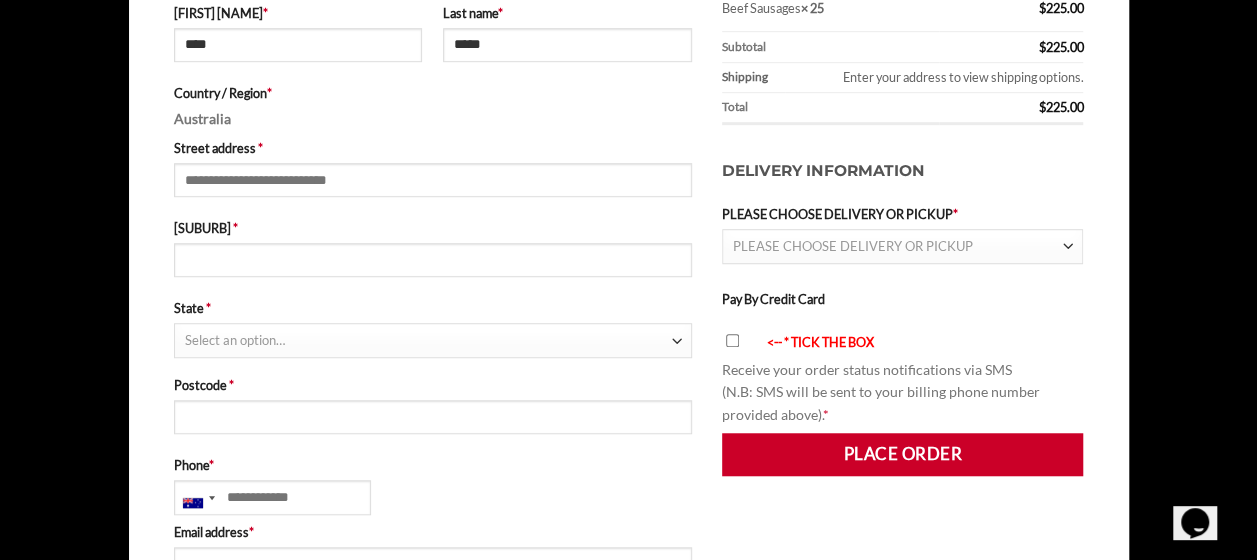 scroll, scrollTop: 600, scrollLeft: 0, axis: vertical 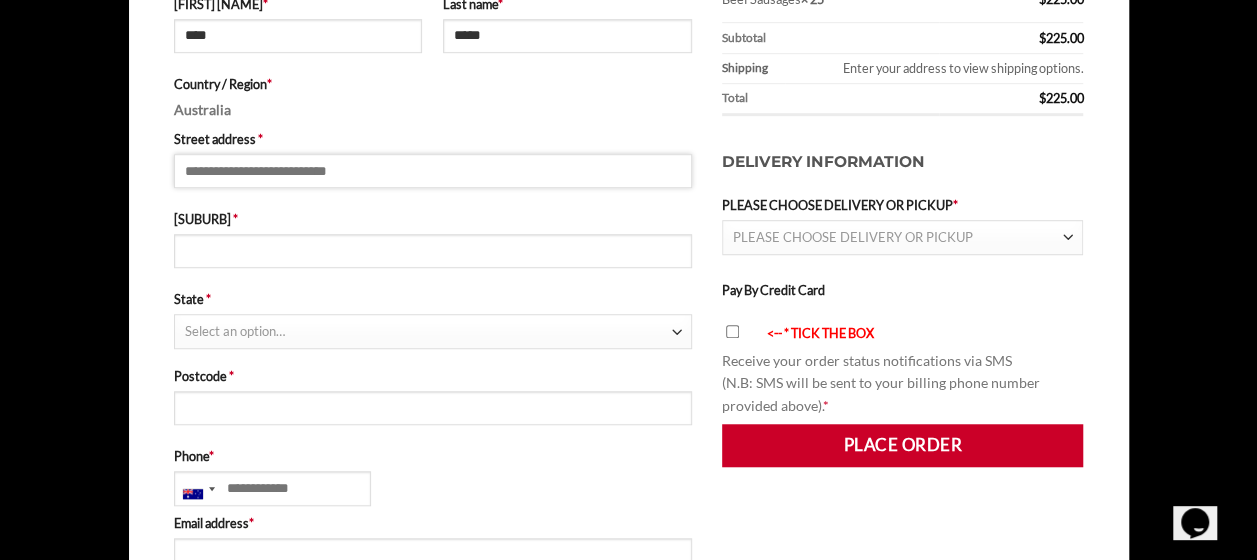 click on "[STREET] [ADDRESS] *" at bounding box center (433, 171) 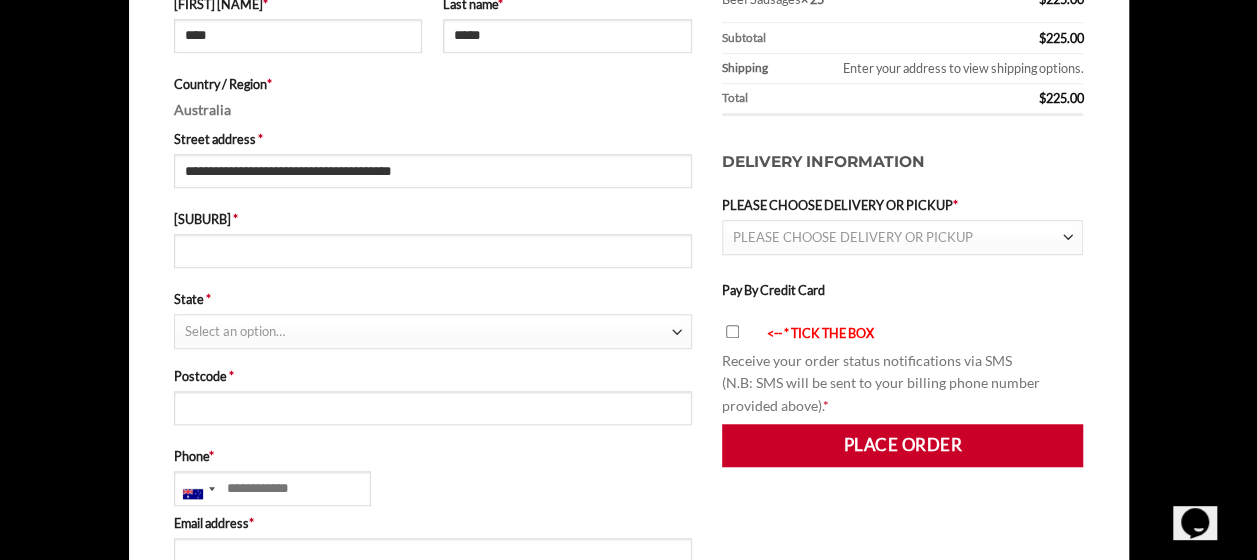 type on "**********" 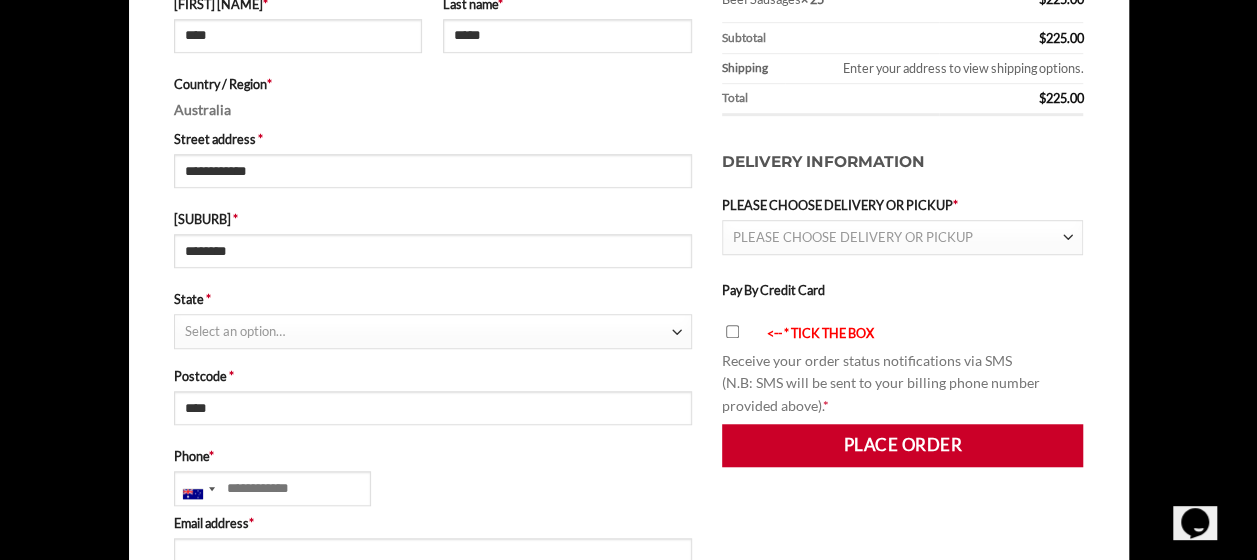 select on "***" 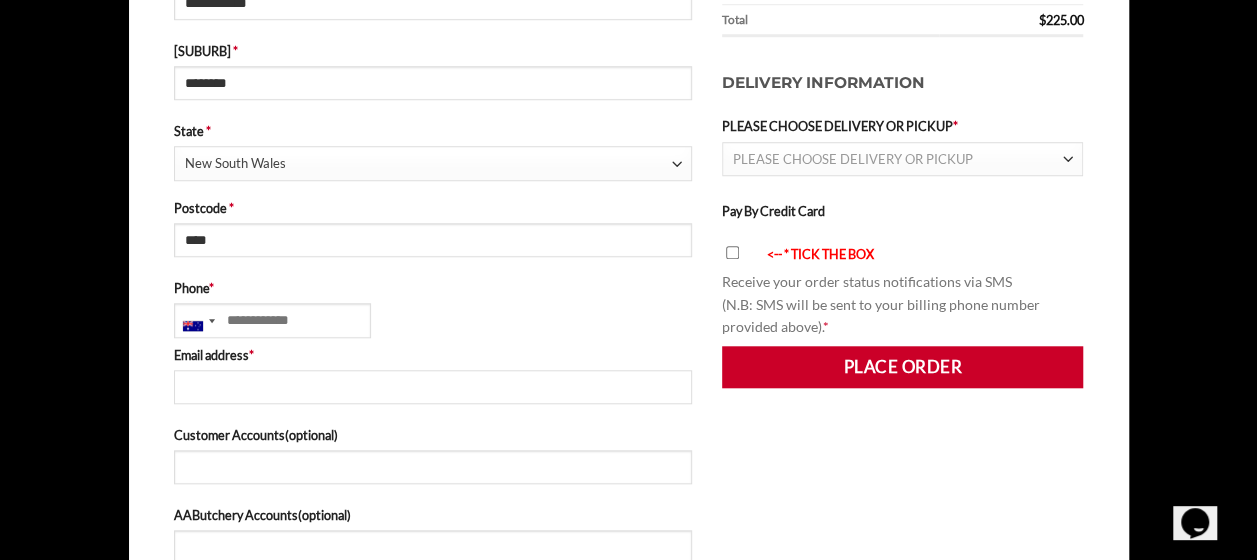 scroll, scrollTop: 800, scrollLeft: 0, axis: vertical 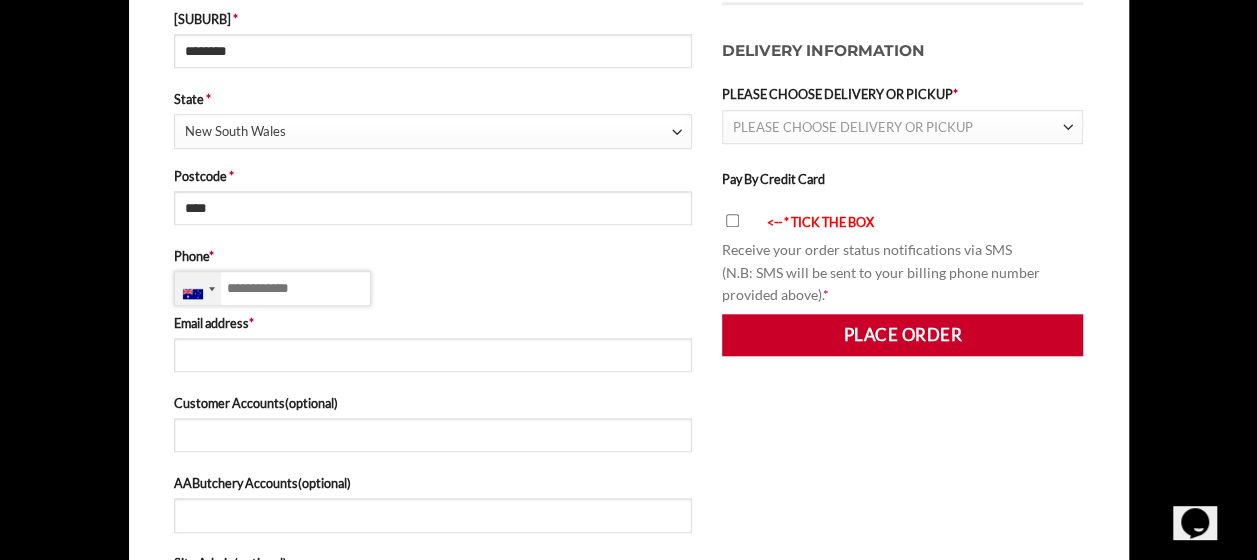 drag, startPoint x: 335, startPoint y: 286, endPoint x: 214, endPoint y: 284, distance: 121.016525 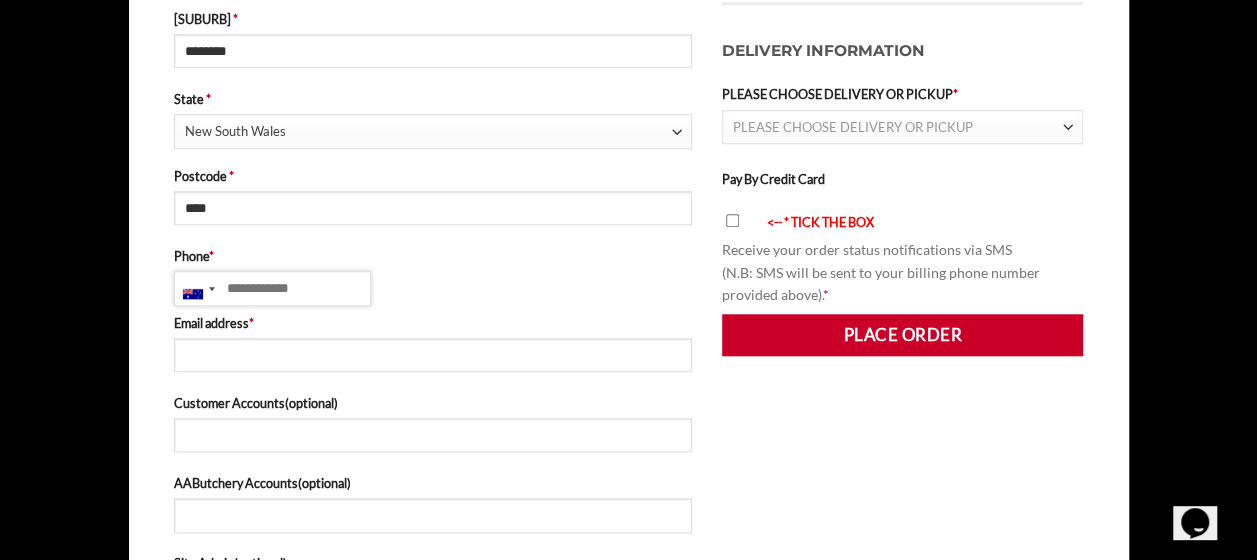 click on "Phone  *" at bounding box center (272, 288) 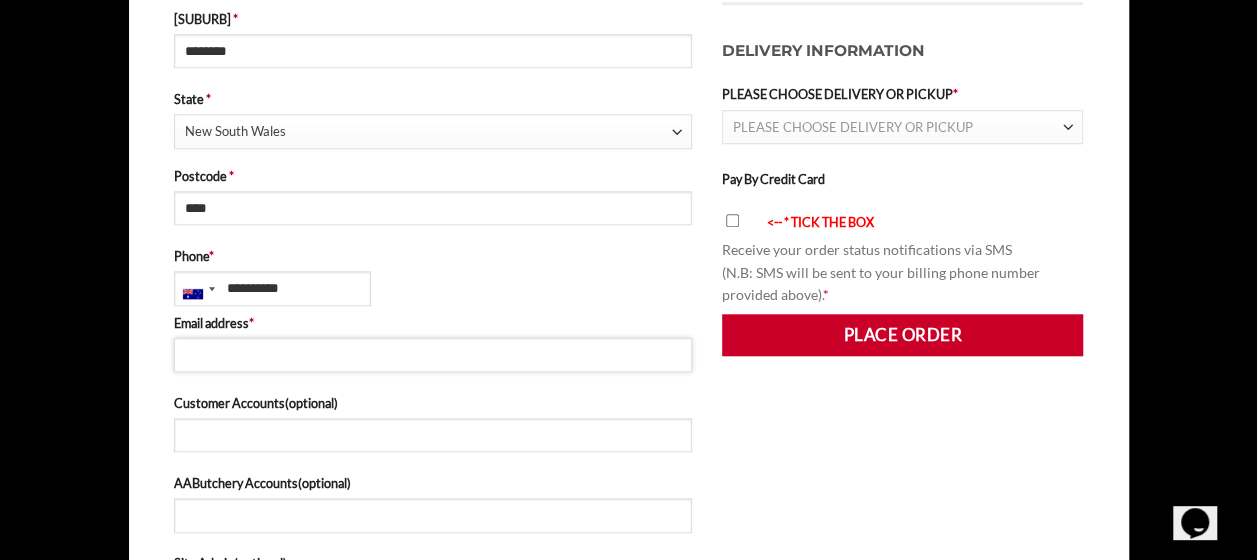 type on "**********" 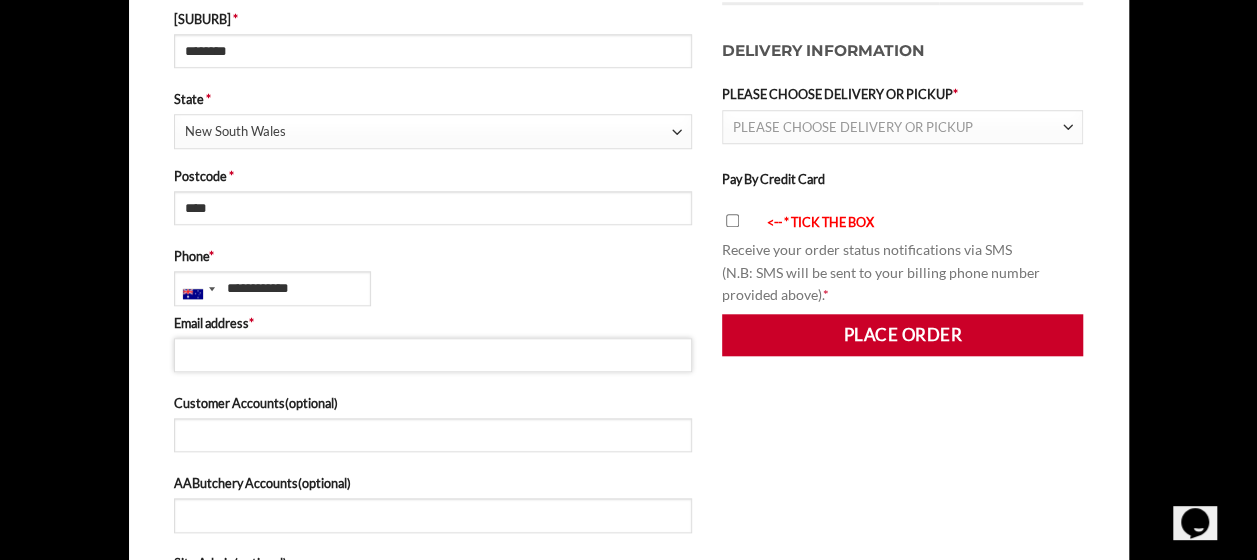 click on "[EMAIL] [ADDRESS] *" at bounding box center [433, 355] 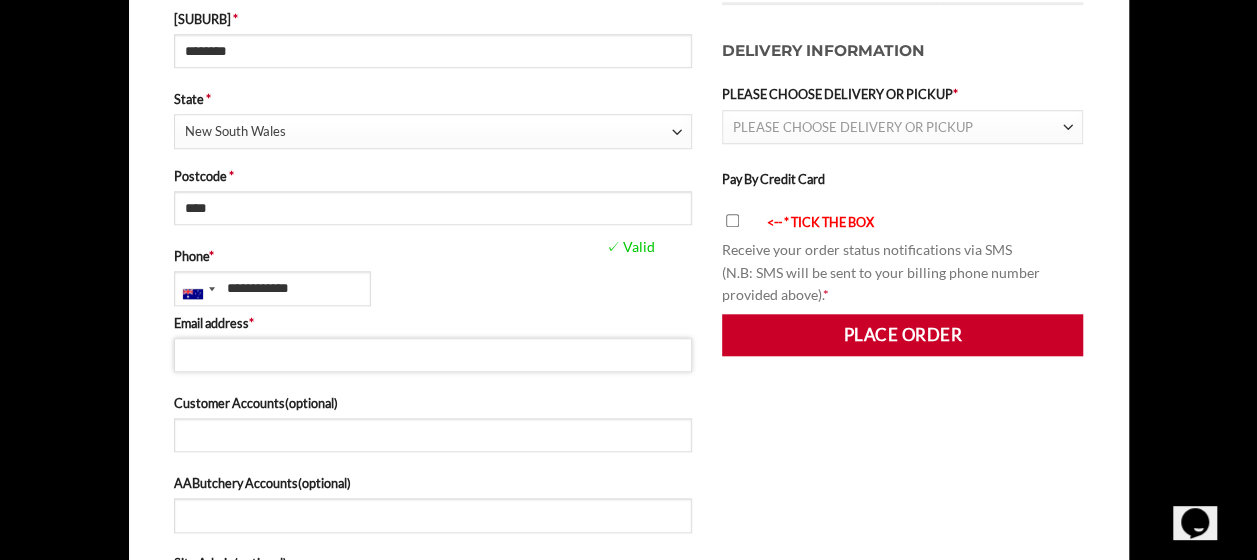 type on "**********" 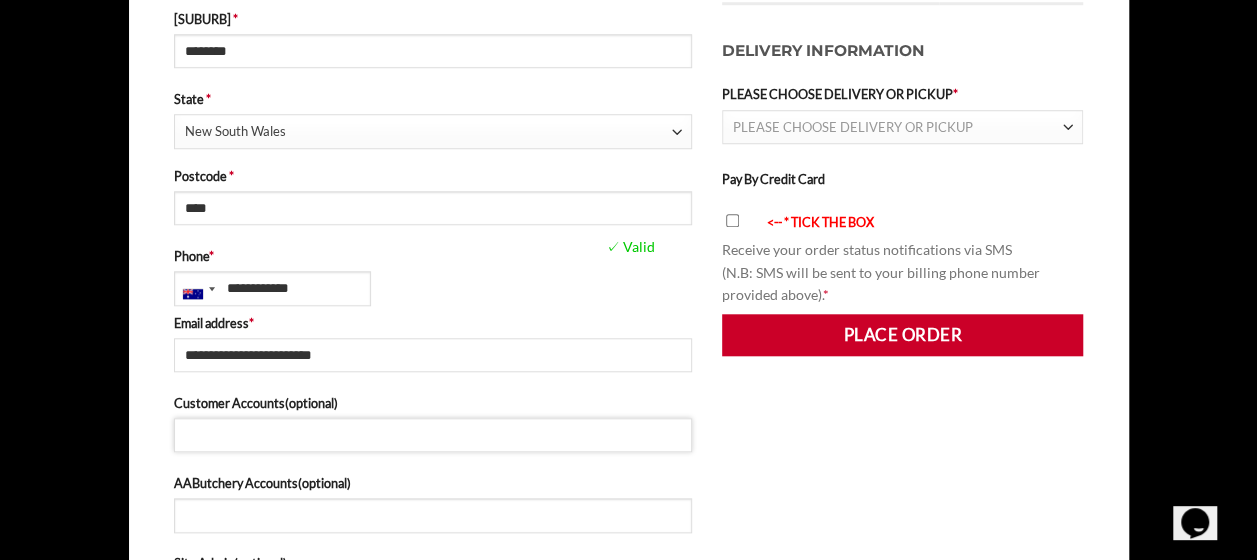 type on "**********" 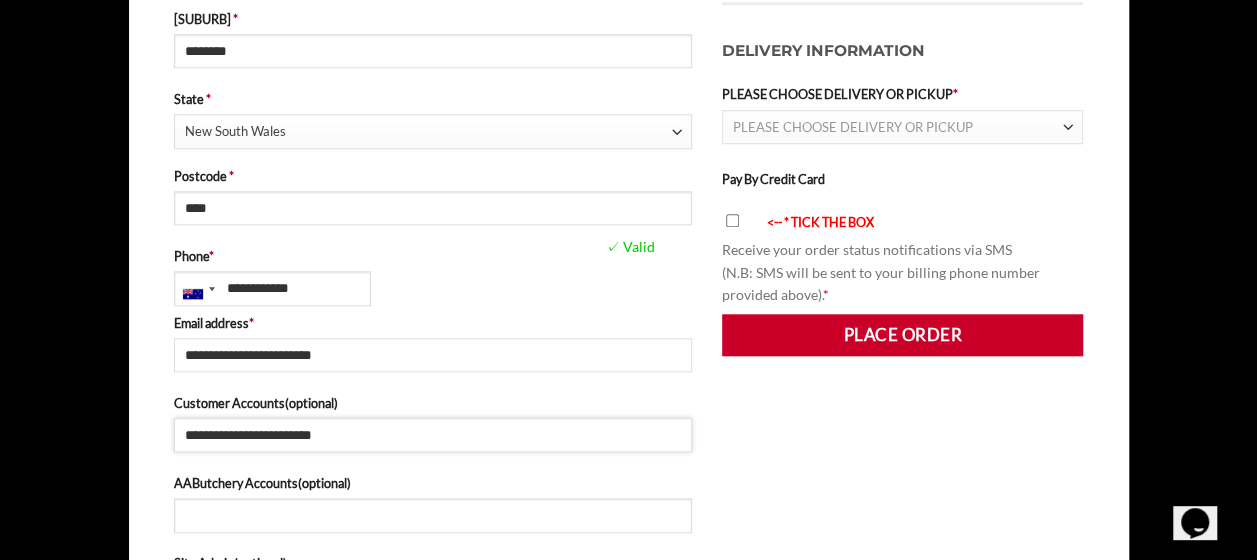 type on "**********" 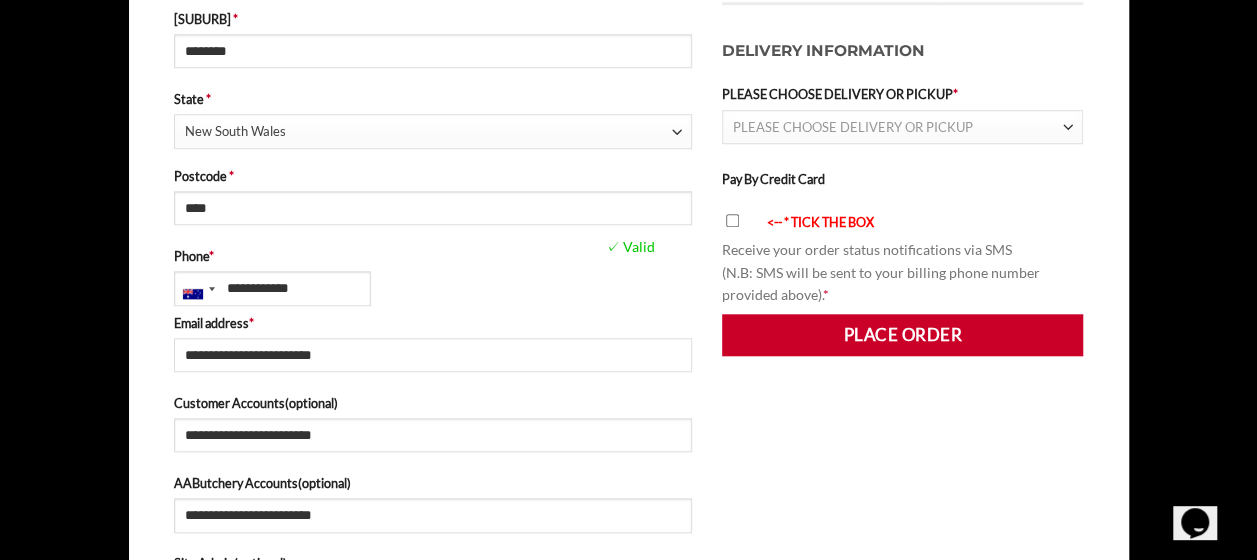 type on "**********" 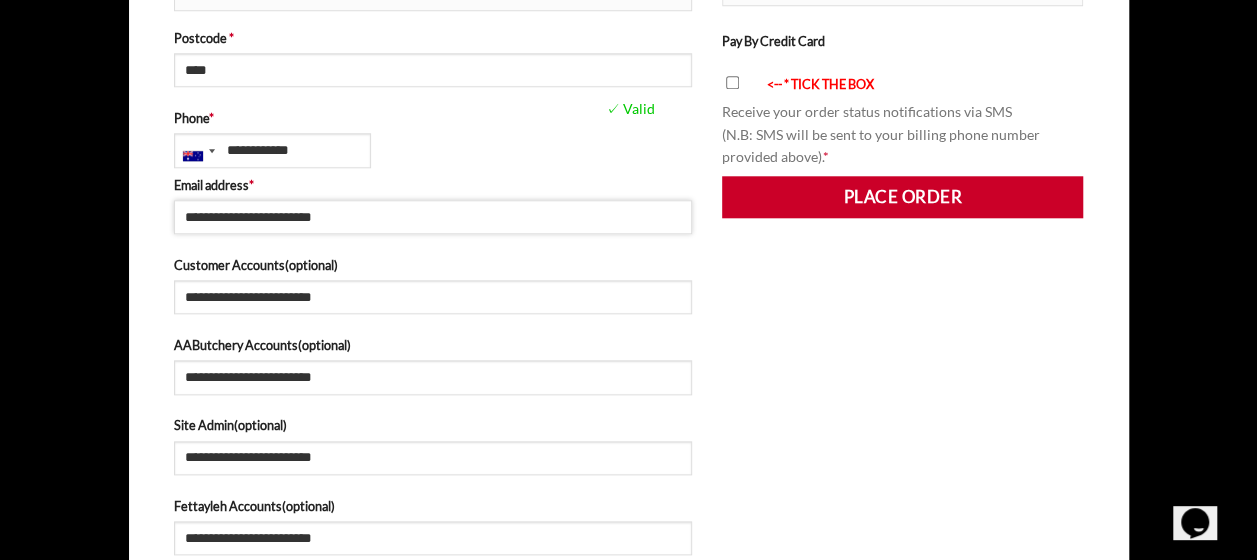 scroll, scrollTop: 800, scrollLeft: 0, axis: vertical 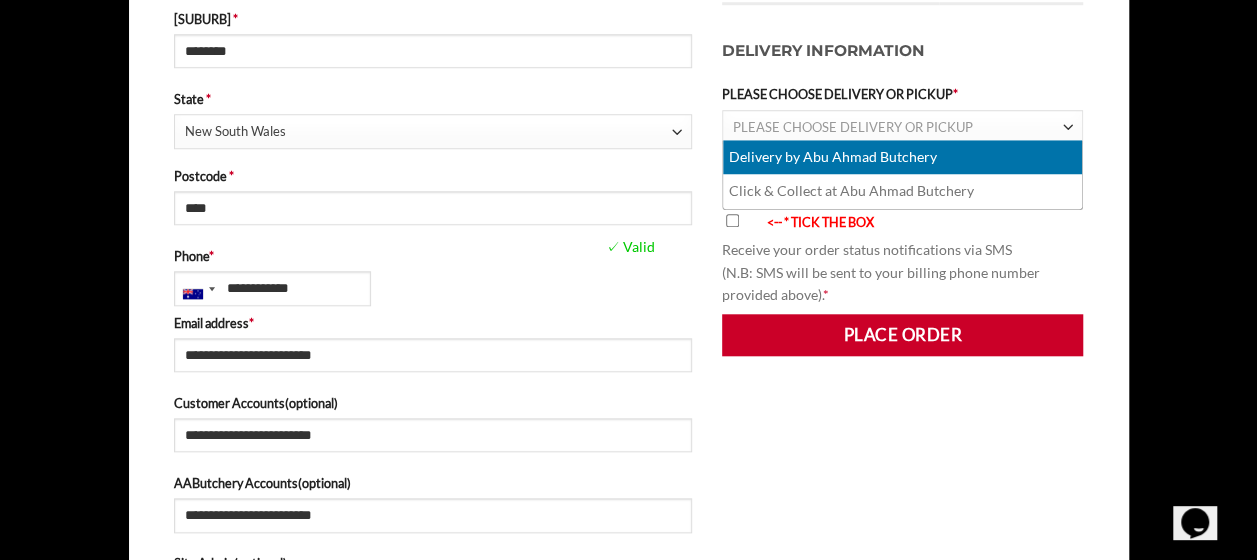 click on "PLEASE CHOOSE DELIVERY OR PICKUP" at bounding box center (853, 127) 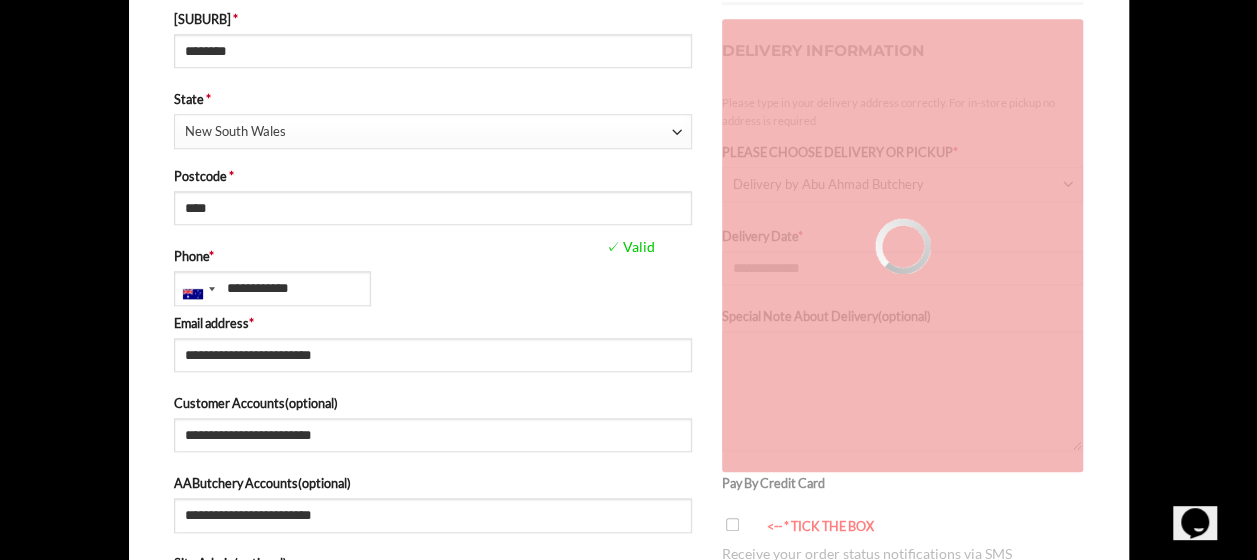 type on "**********" 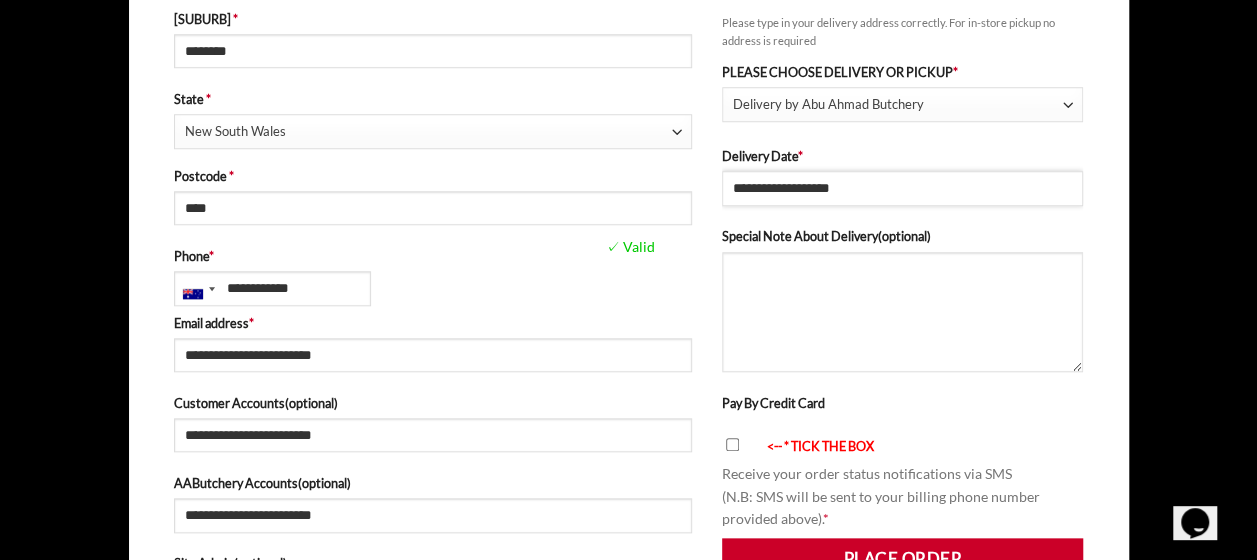click on "**********" at bounding box center [903, 188] 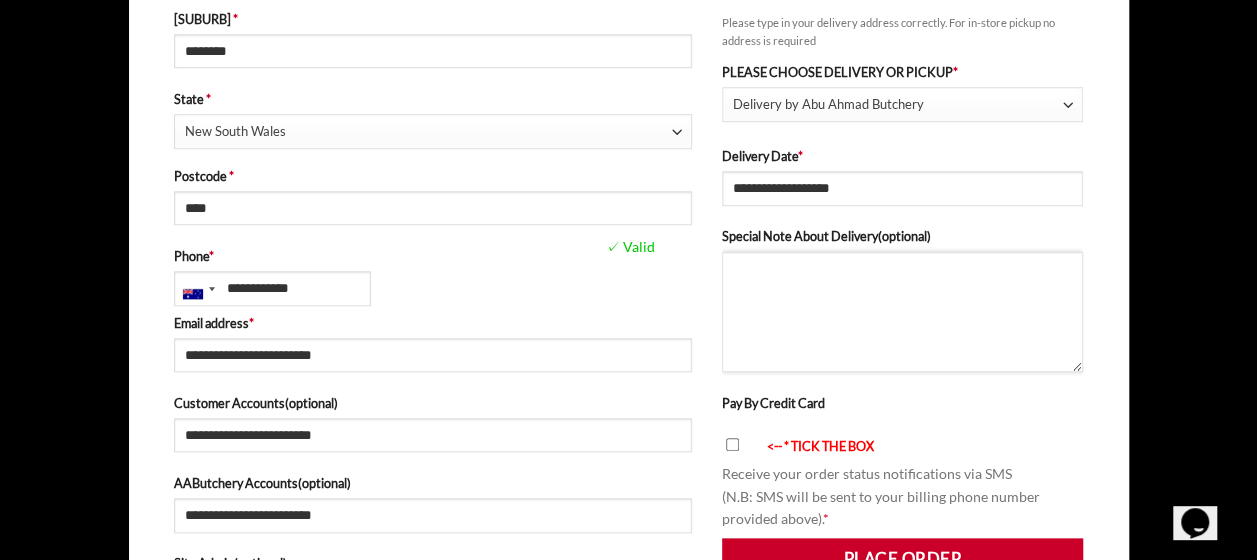 click on "Special Note About Delivery (optional)" at bounding box center (903, 312) 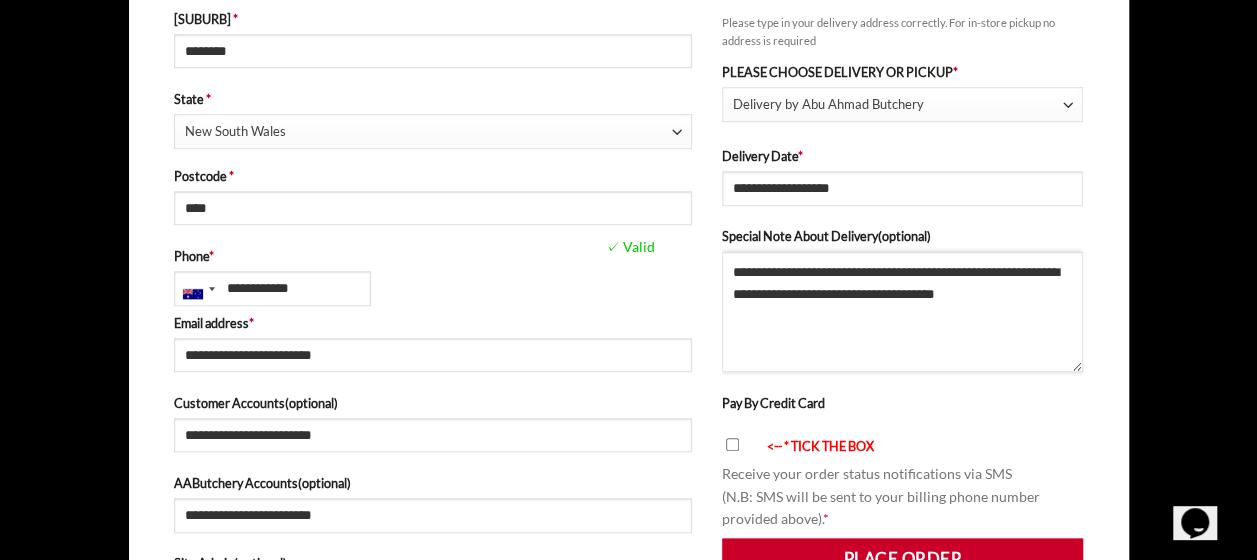 click on "**********" at bounding box center [903, 312] 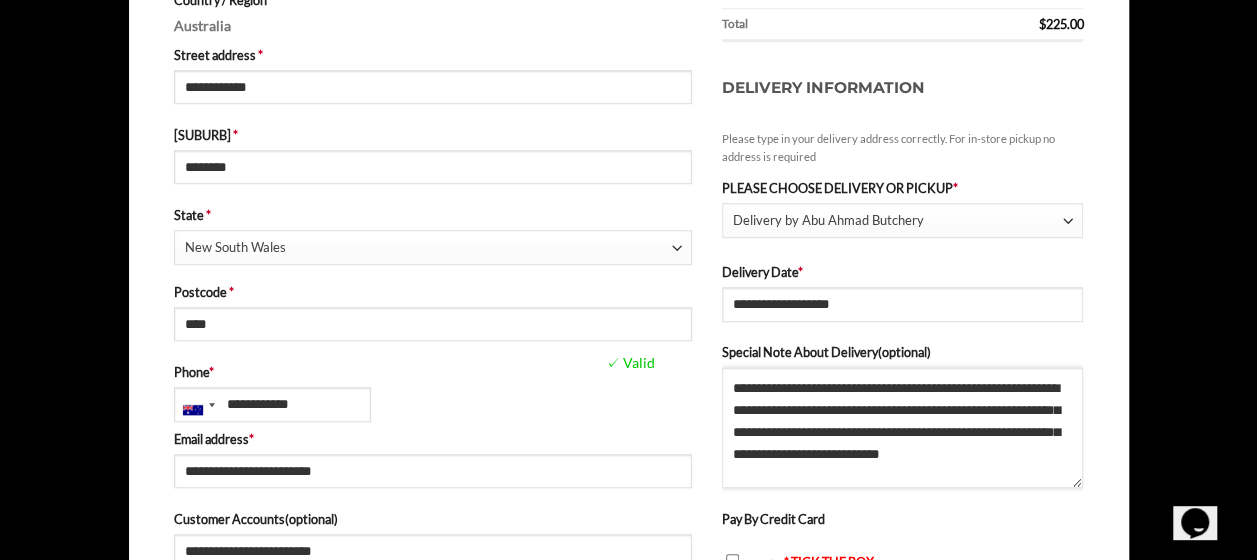 scroll, scrollTop: 800, scrollLeft: 0, axis: vertical 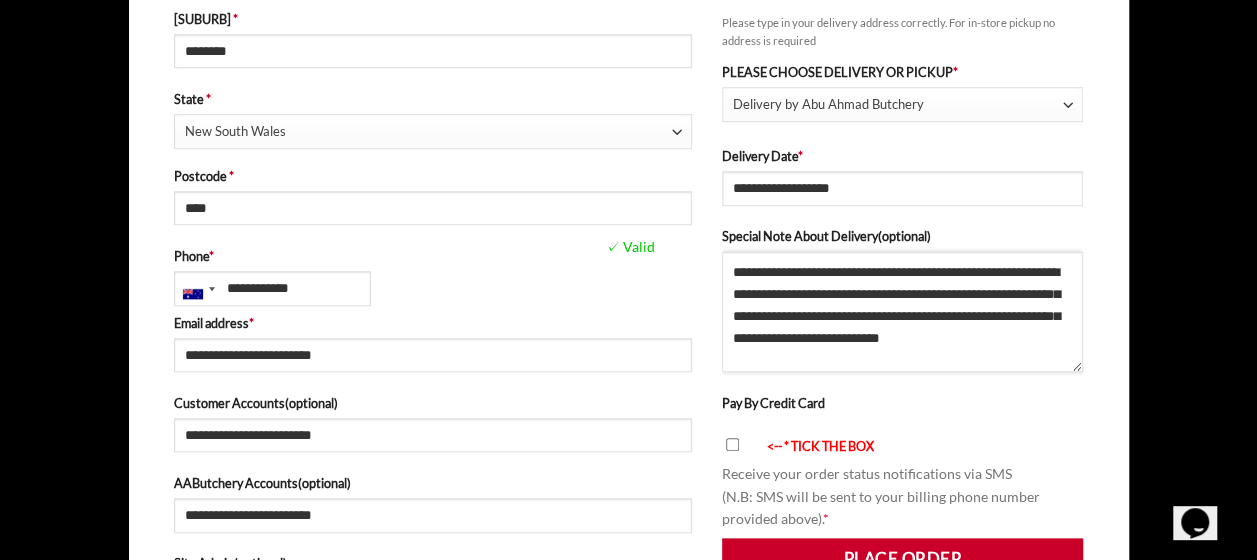 click on "**********" at bounding box center (903, 312) 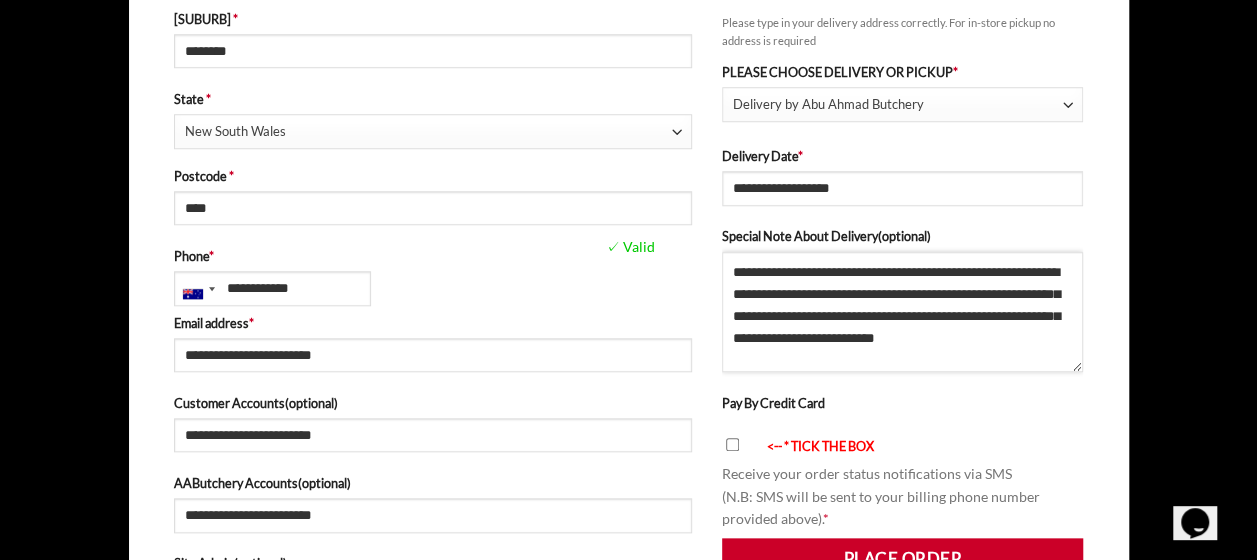 scroll, scrollTop: 900, scrollLeft: 0, axis: vertical 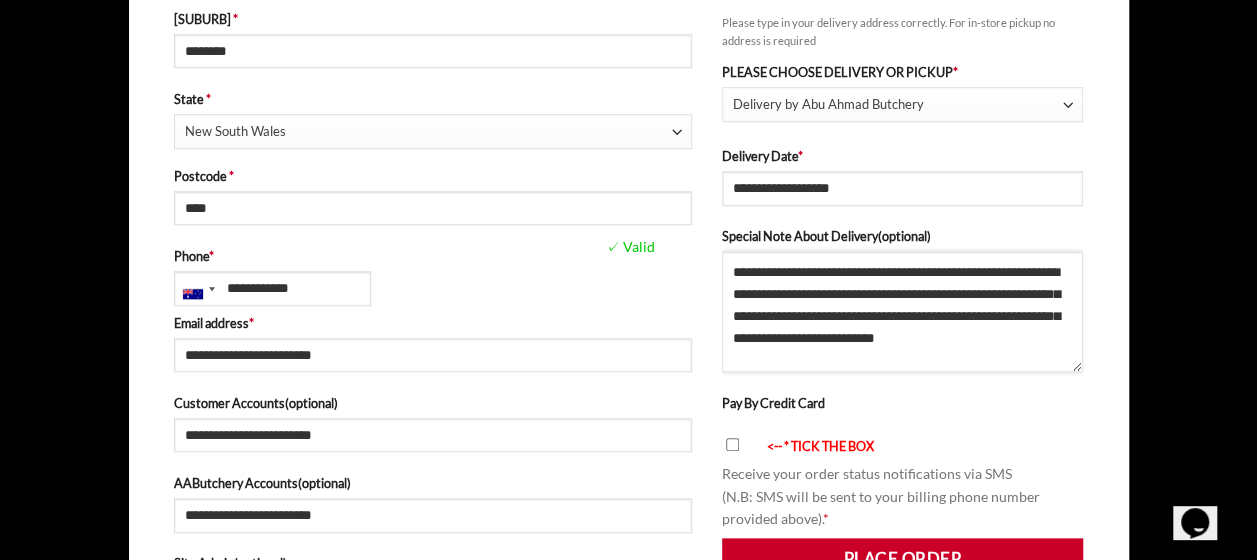 click on "**********" at bounding box center (903, 312) 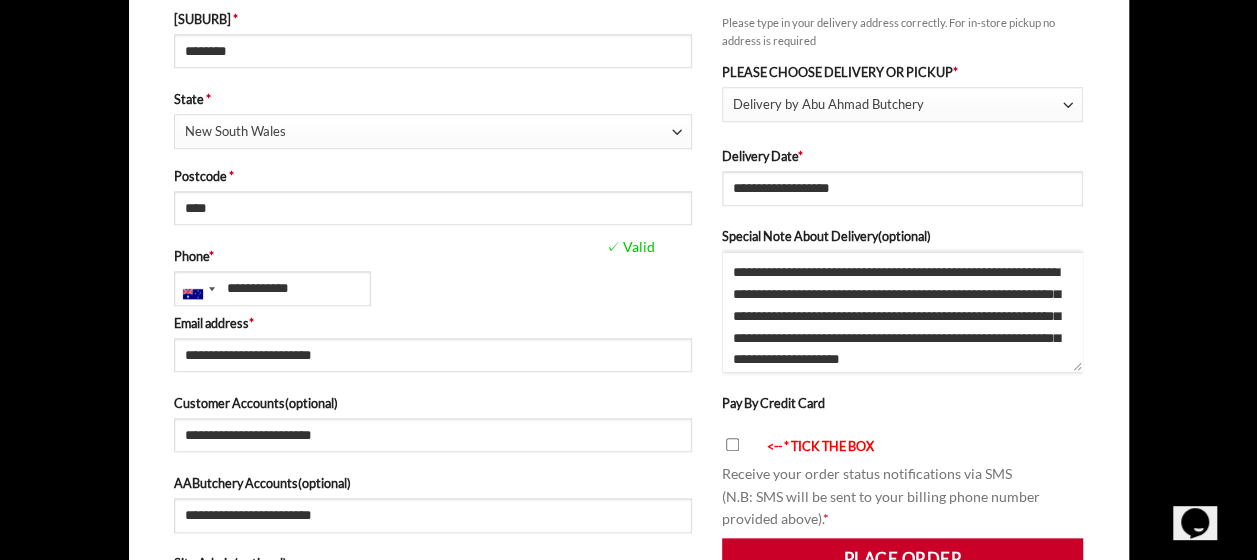 click on "**********" at bounding box center (903, 312) 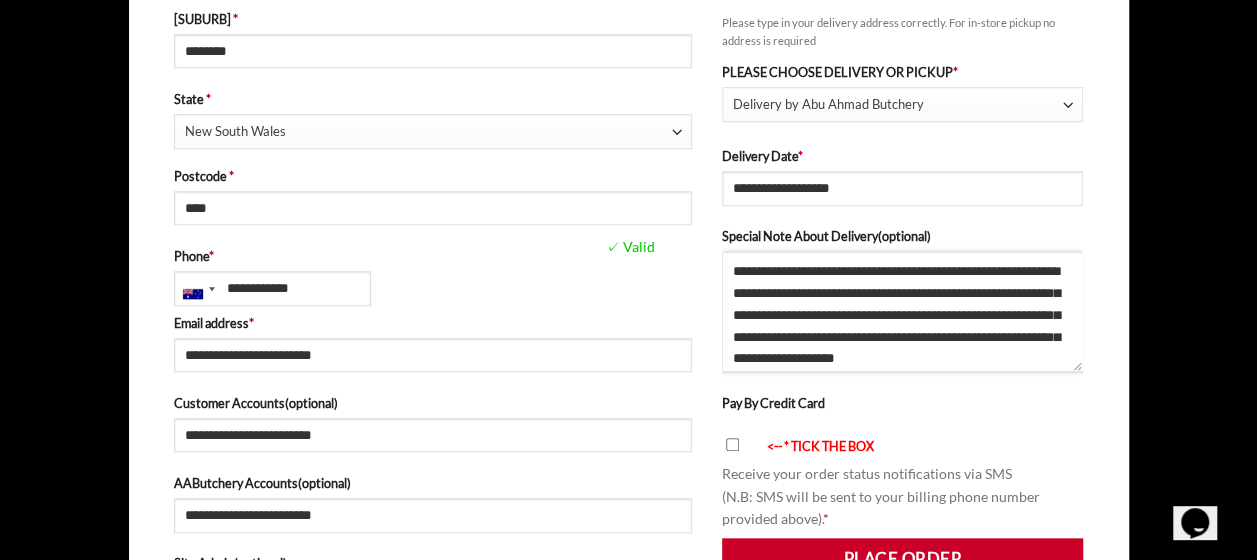 scroll, scrollTop: 22, scrollLeft: 0, axis: vertical 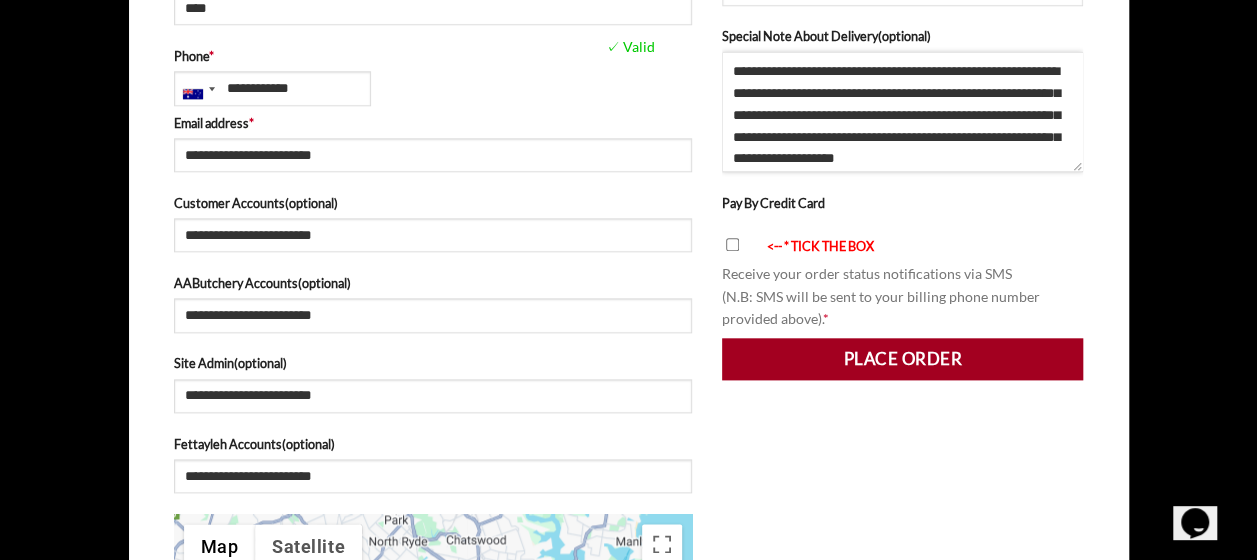type on "**********" 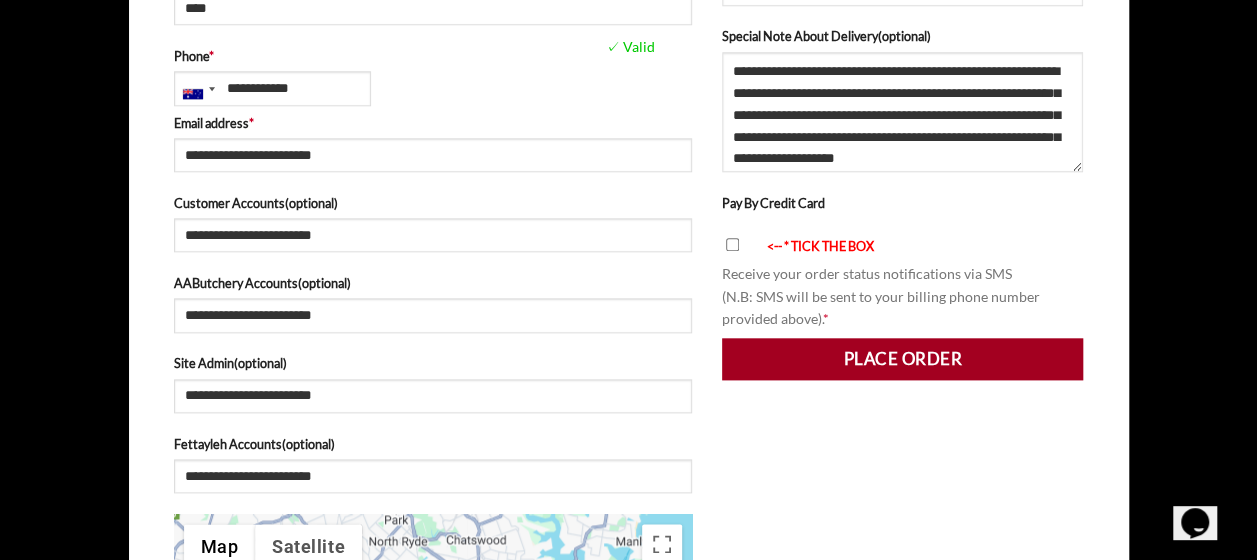 click on "Place order" at bounding box center (903, 359) 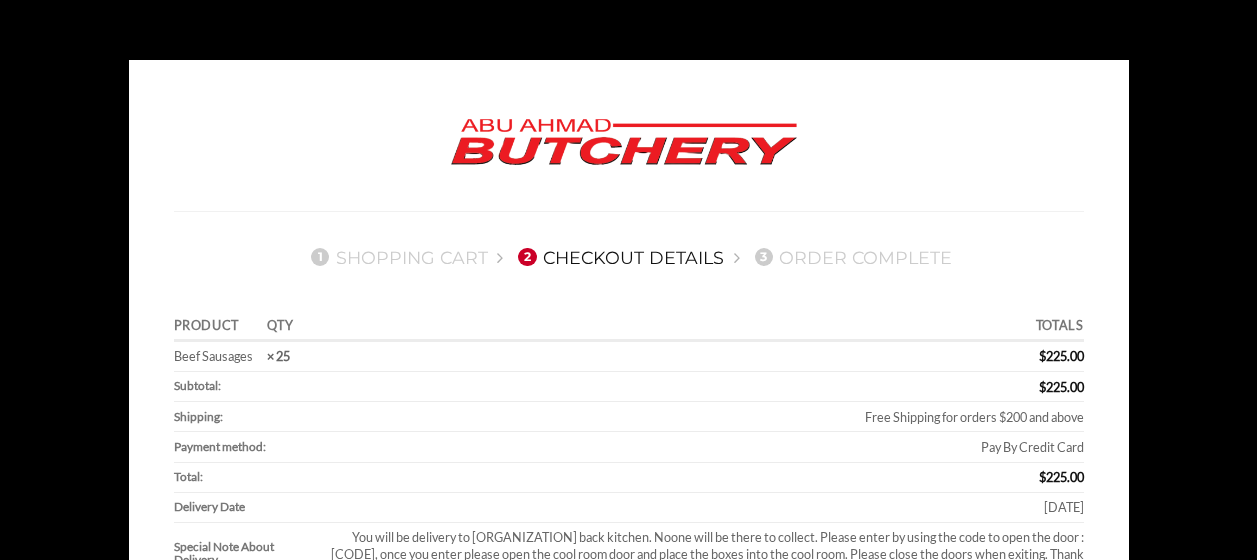 scroll, scrollTop: 0, scrollLeft: 0, axis: both 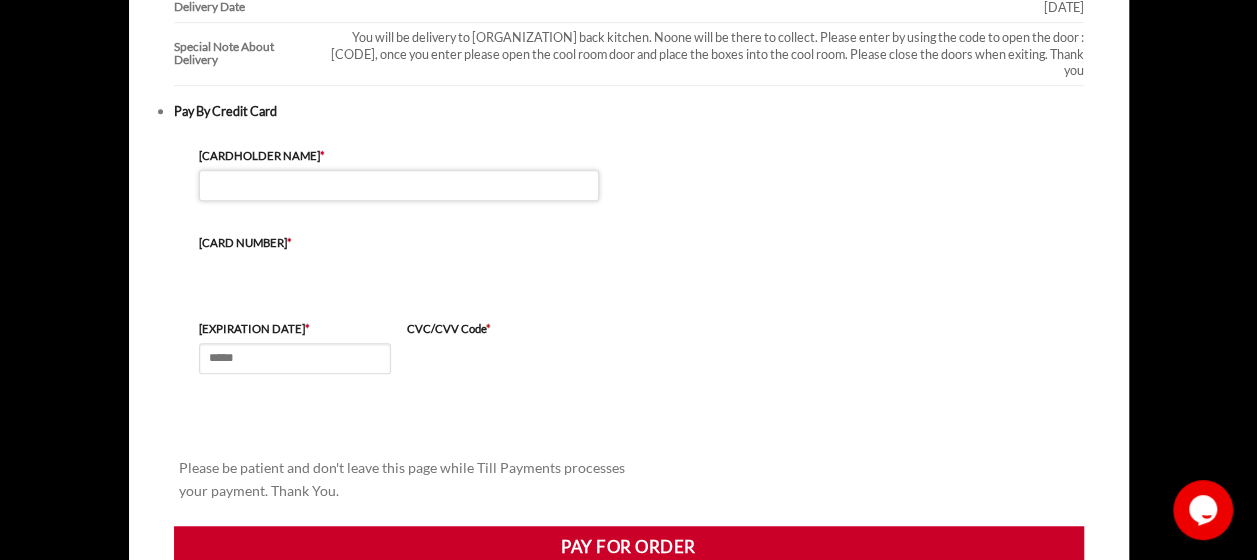click on "Cardholder Name  *" at bounding box center [399, 185] 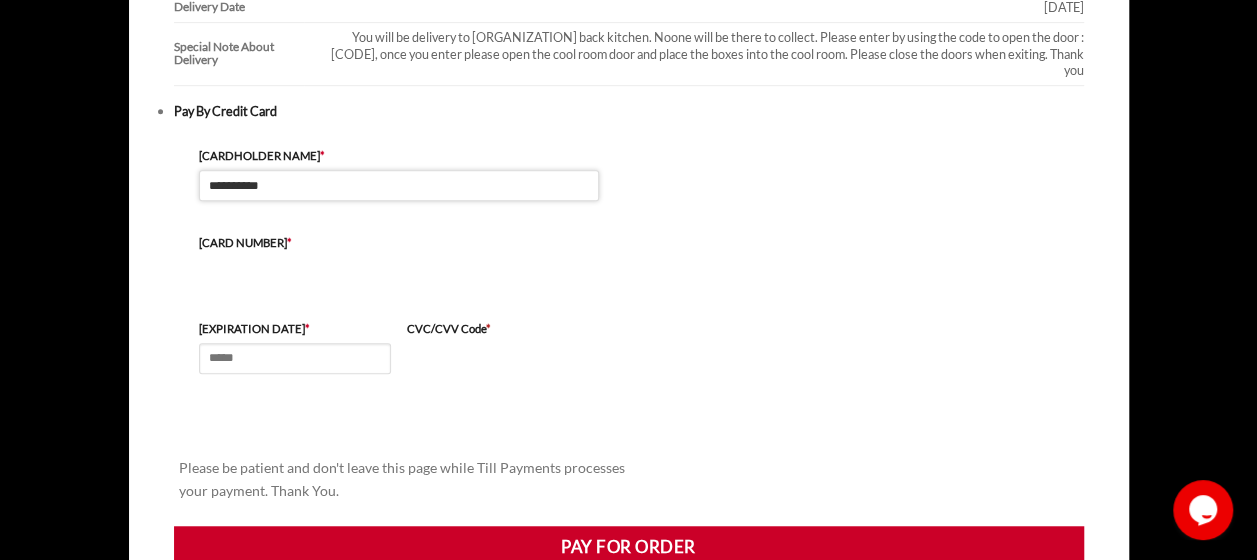 click on "**********" at bounding box center [399, 185] 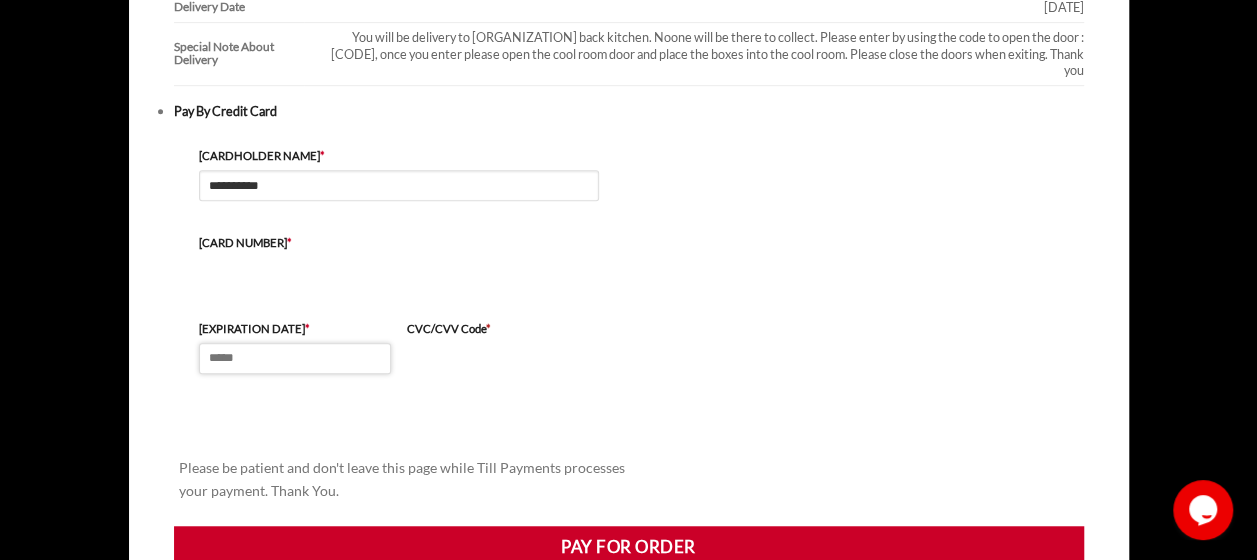 click on "Expiration Date  *" at bounding box center [295, 358] 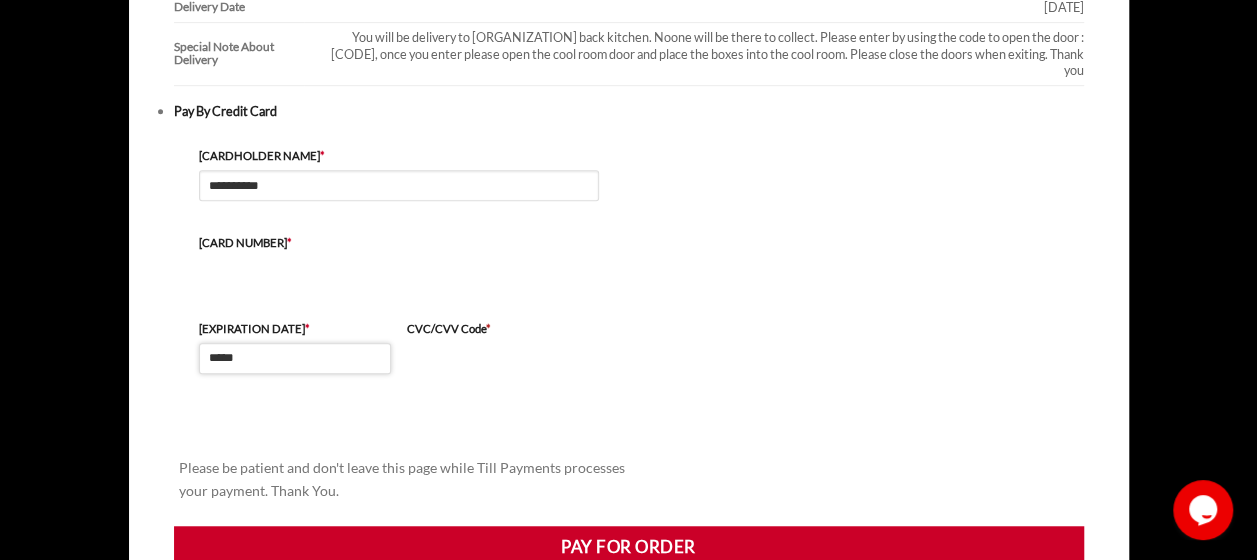 type on "*****" 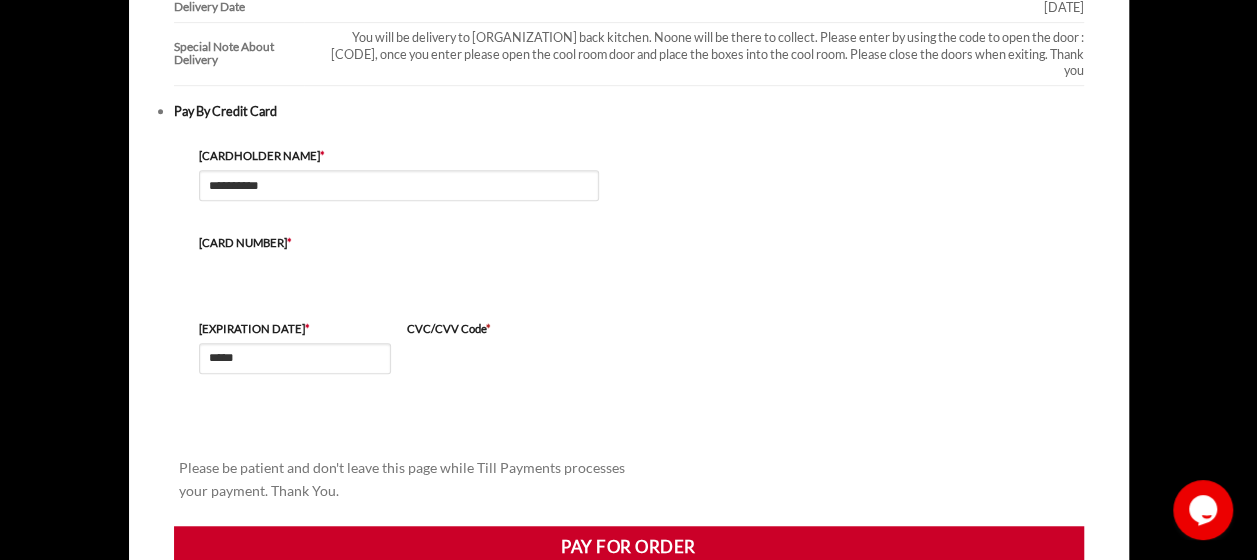 click on "Card Number  *" at bounding box center (399, 274) 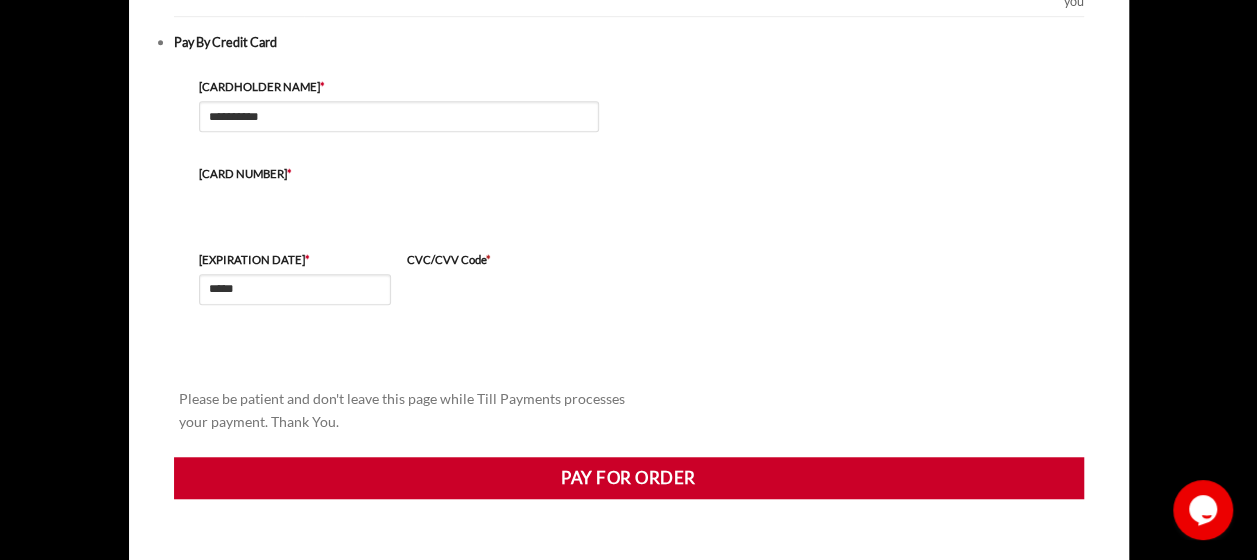 scroll, scrollTop: 600, scrollLeft: 0, axis: vertical 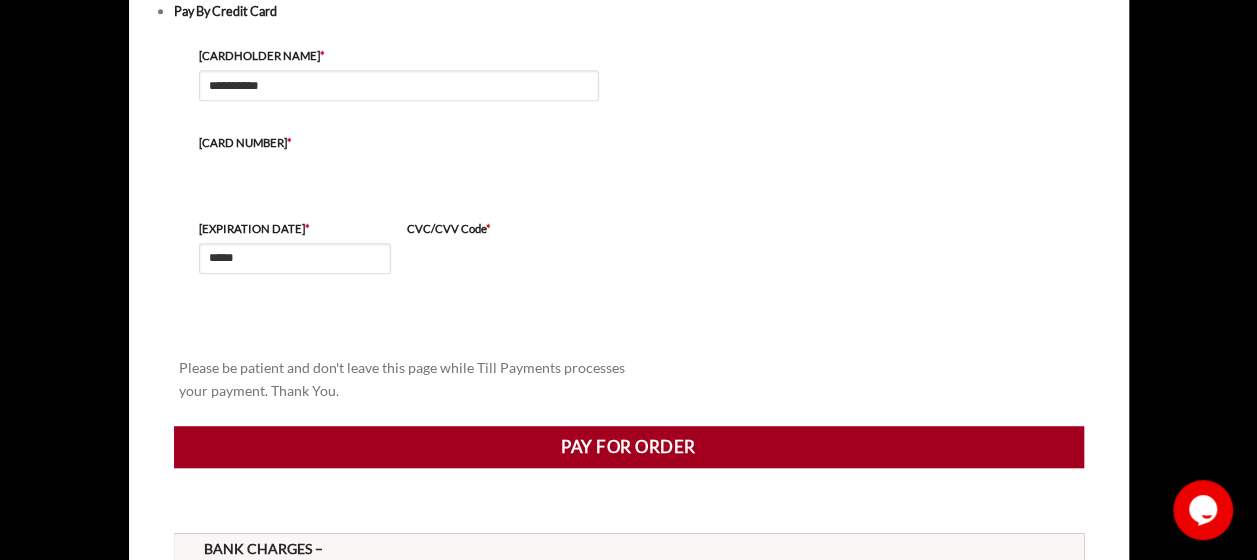click on "Pay for order" at bounding box center (629, 447) 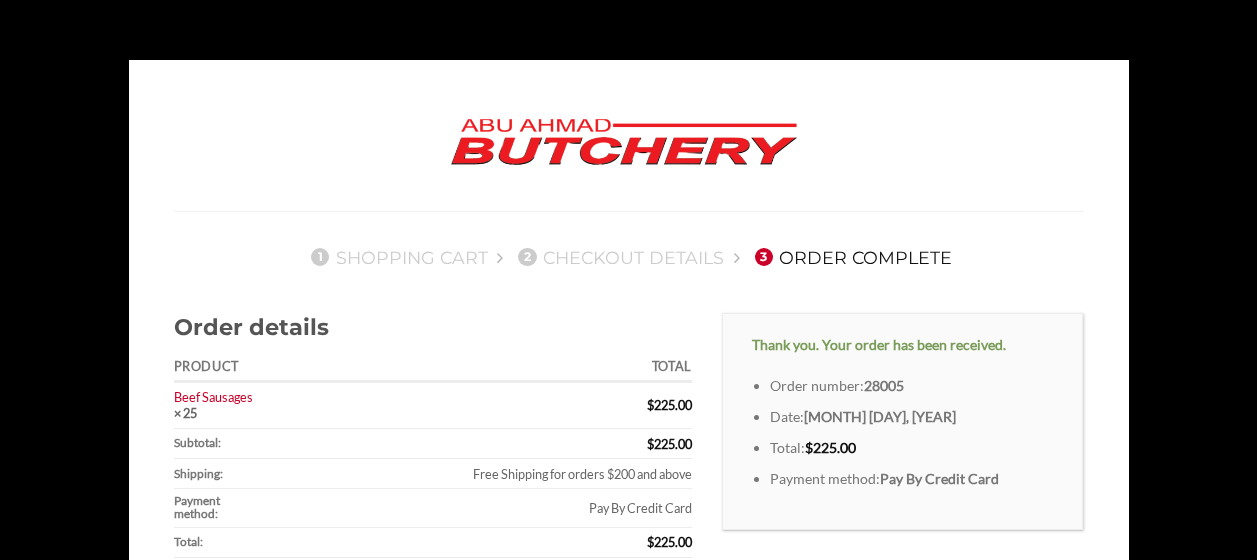 scroll, scrollTop: 0, scrollLeft: 0, axis: both 